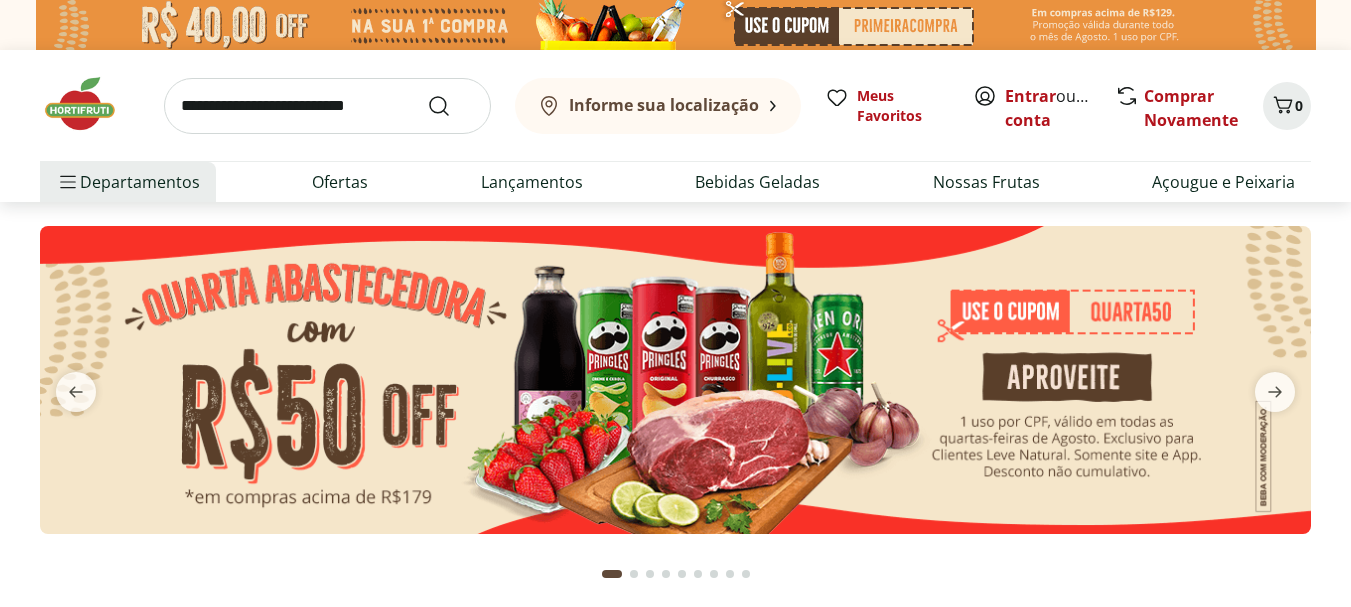 scroll, scrollTop: 0, scrollLeft: 0, axis: both 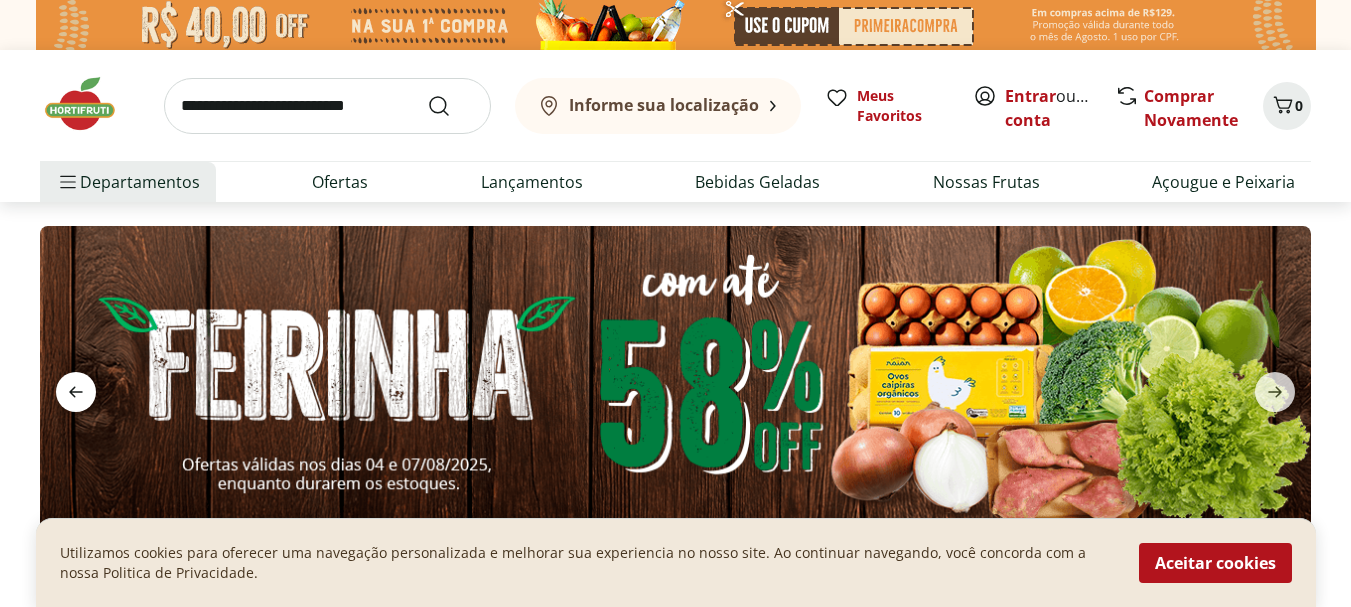 click 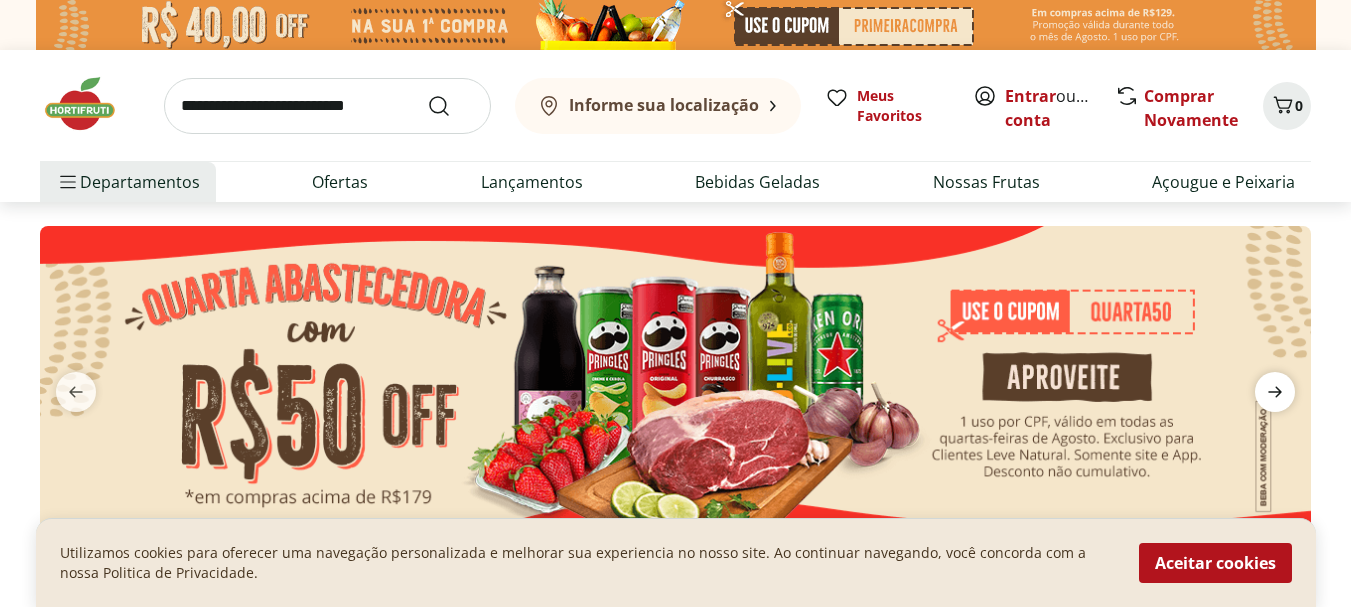 click 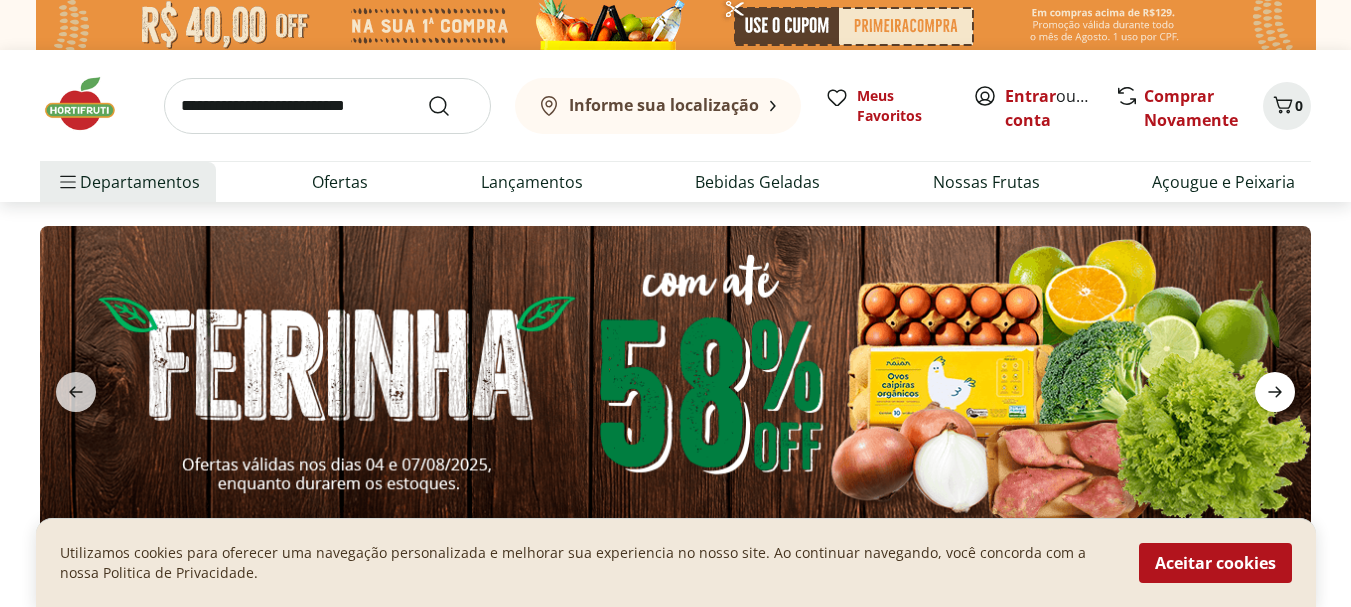 click 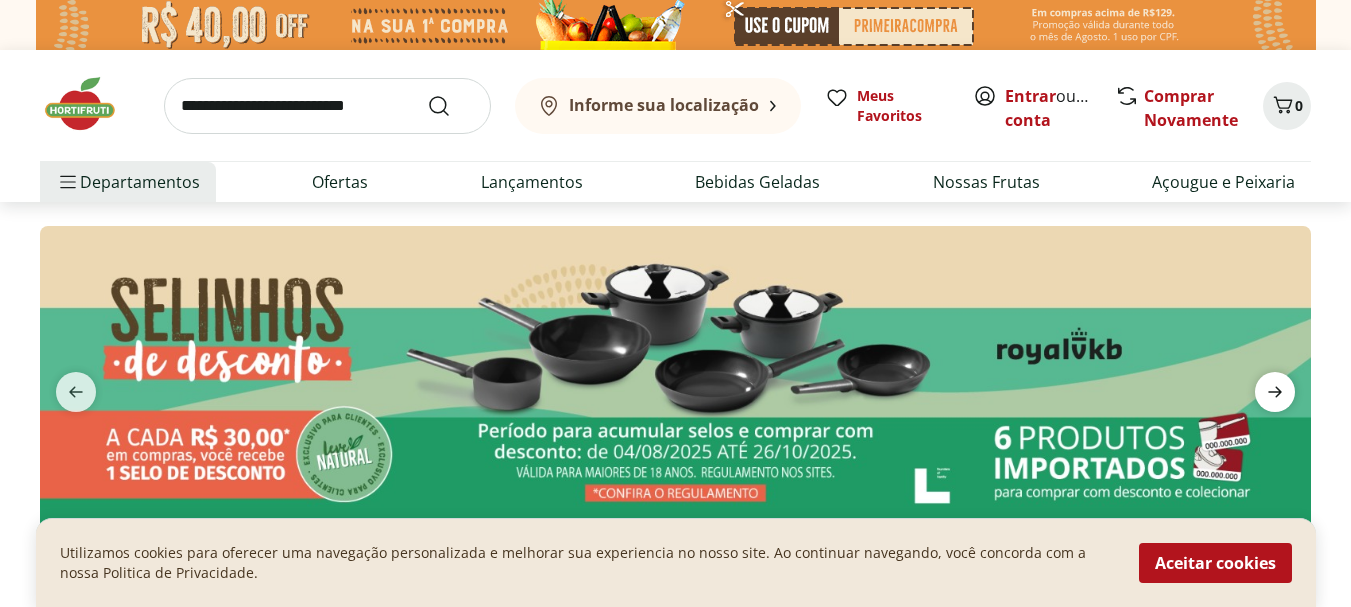 click 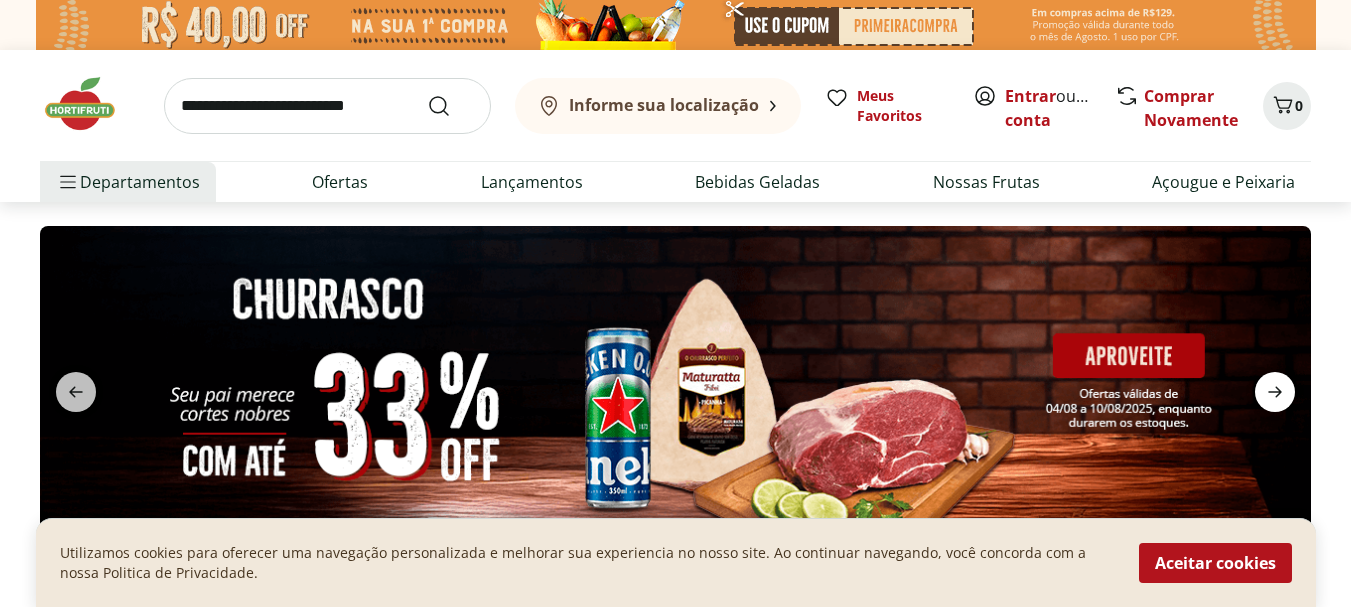 click 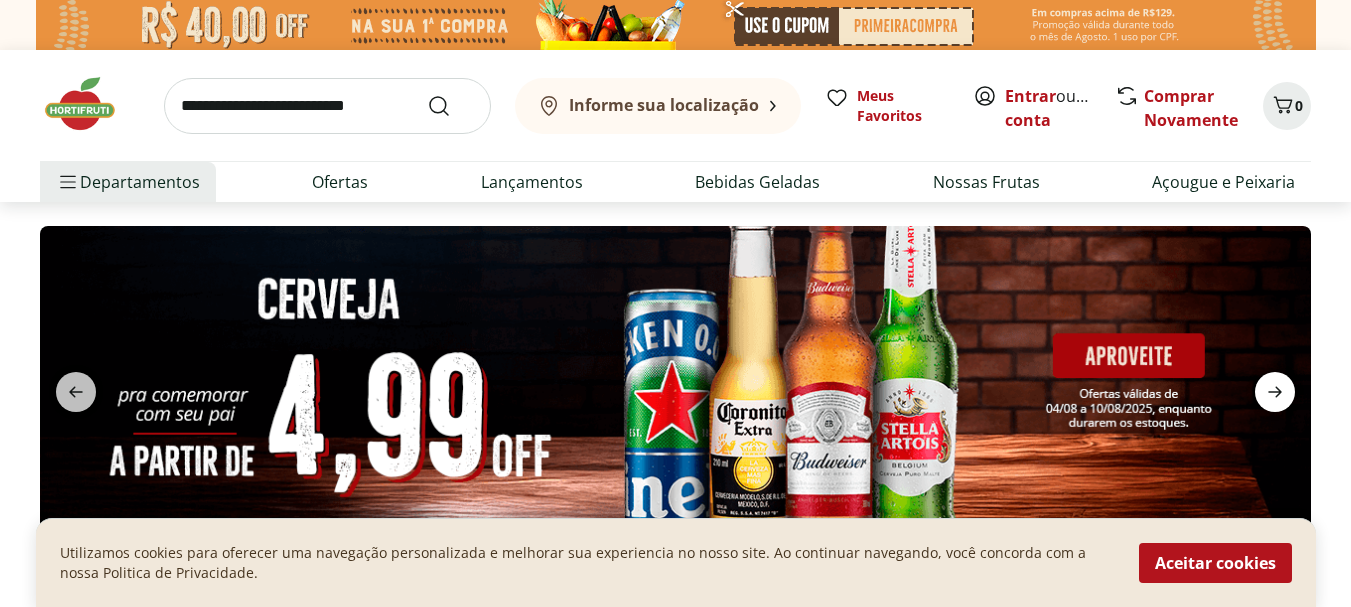 click 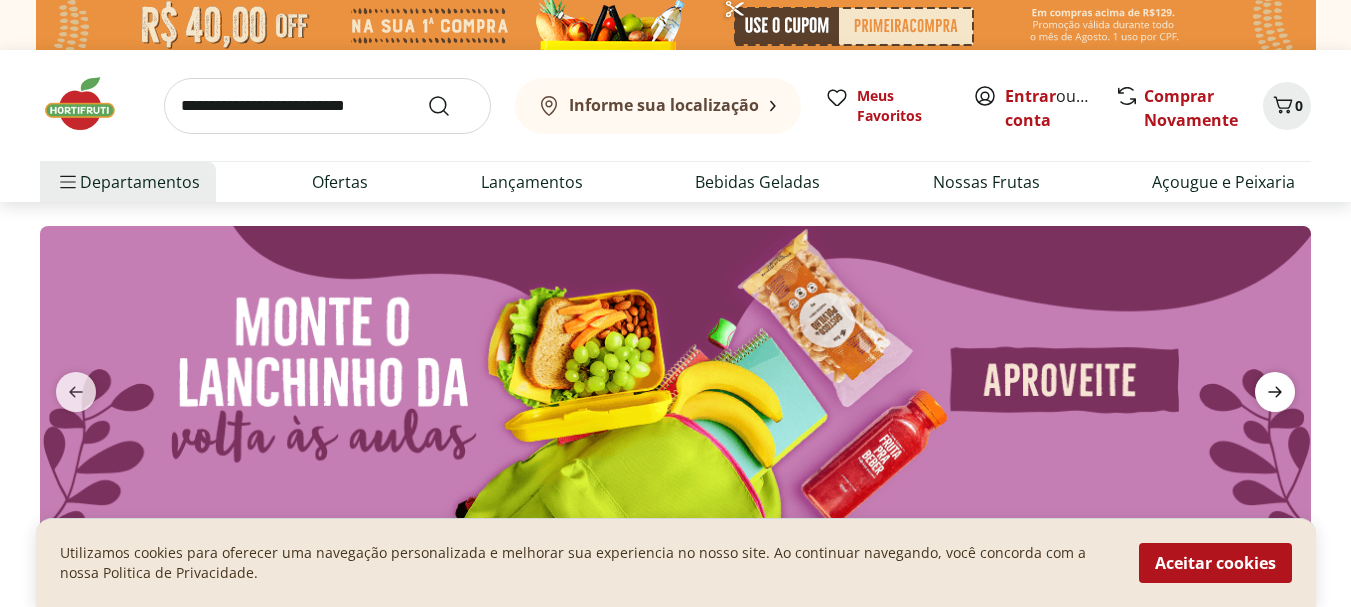 click 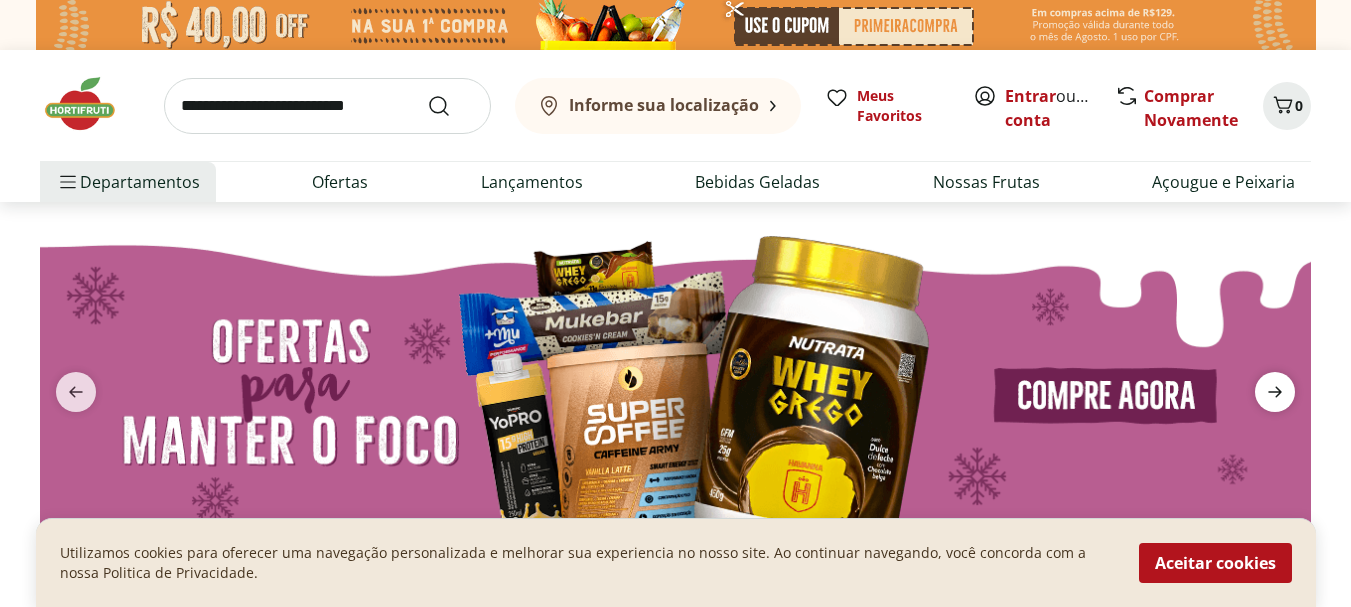 click 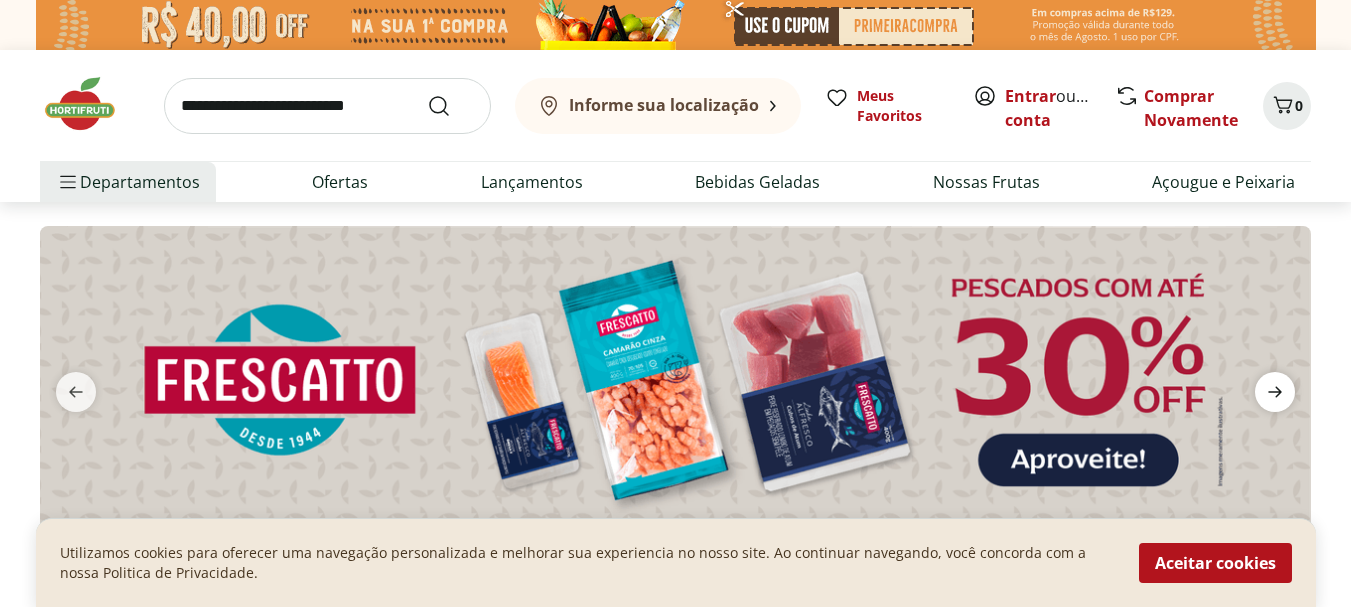 click 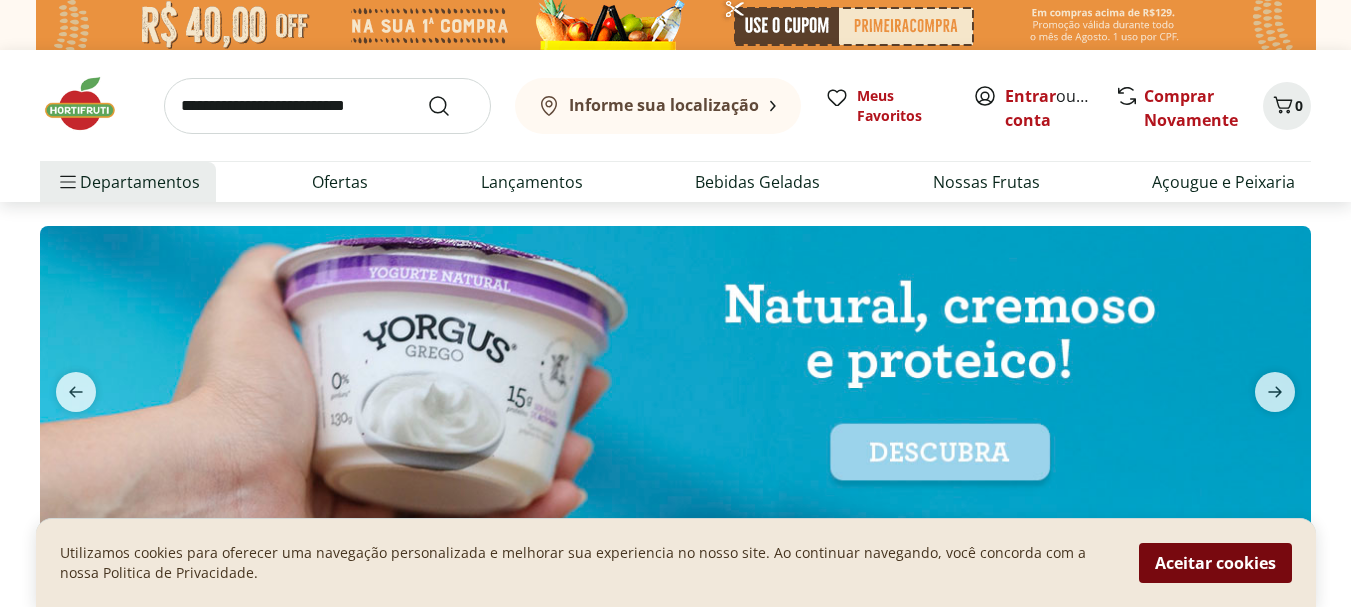 click on "Aceitar cookies" at bounding box center (1215, 563) 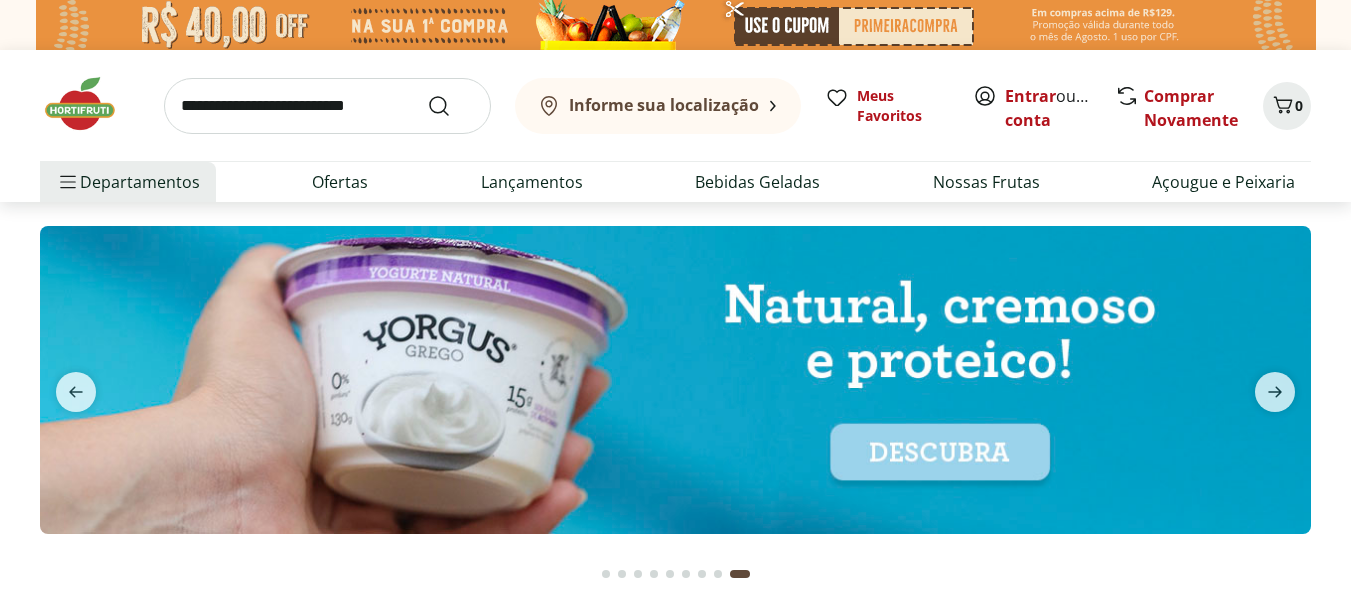 scroll, scrollTop: 531, scrollLeft: 0, axis: vertical 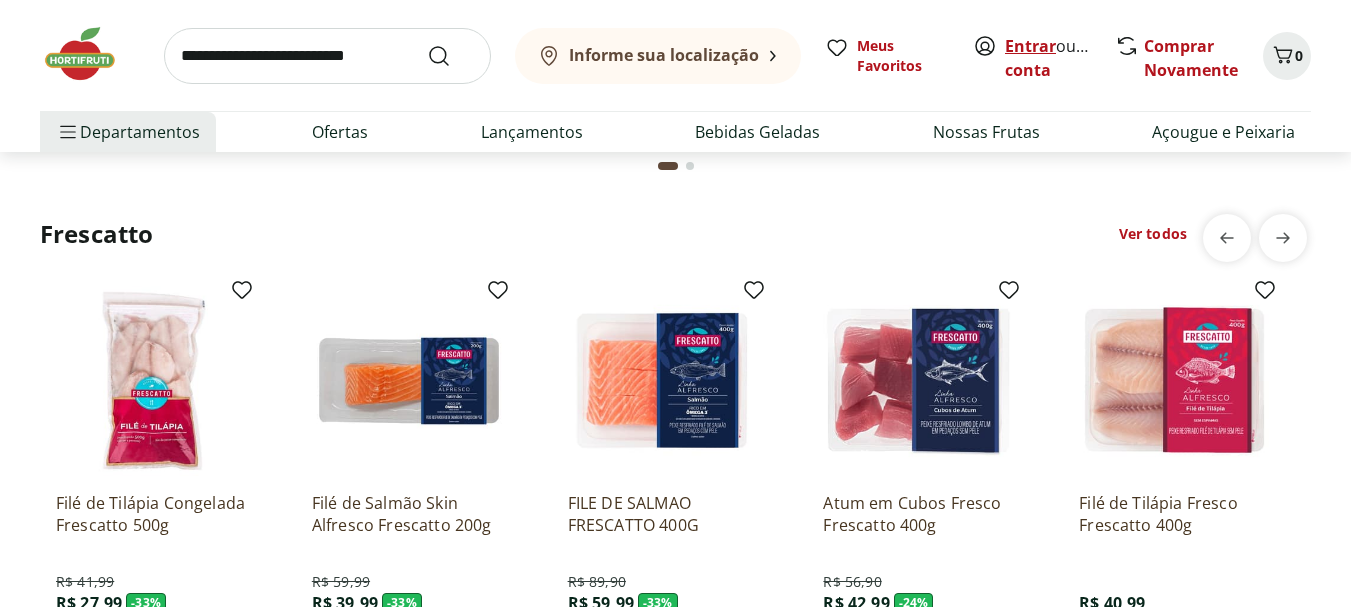 click on "Entrar" at bounding box center (1030, 46) 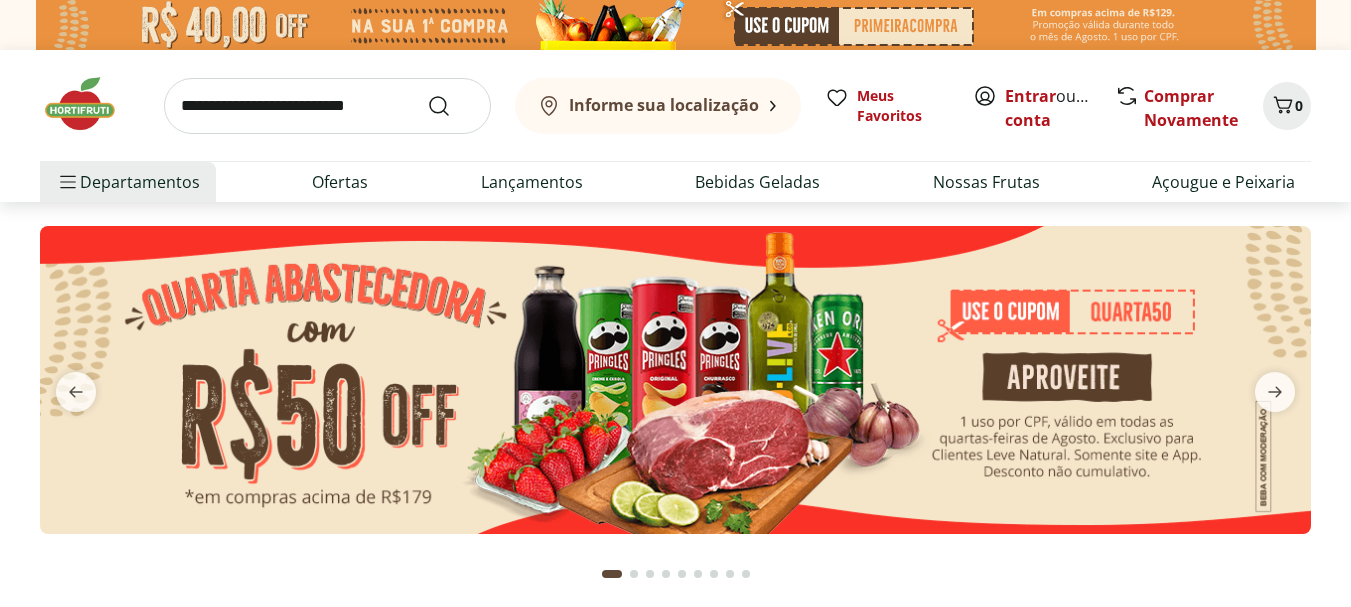 scroll, scrollTop: 0, scrollLeft: 0, axis: both 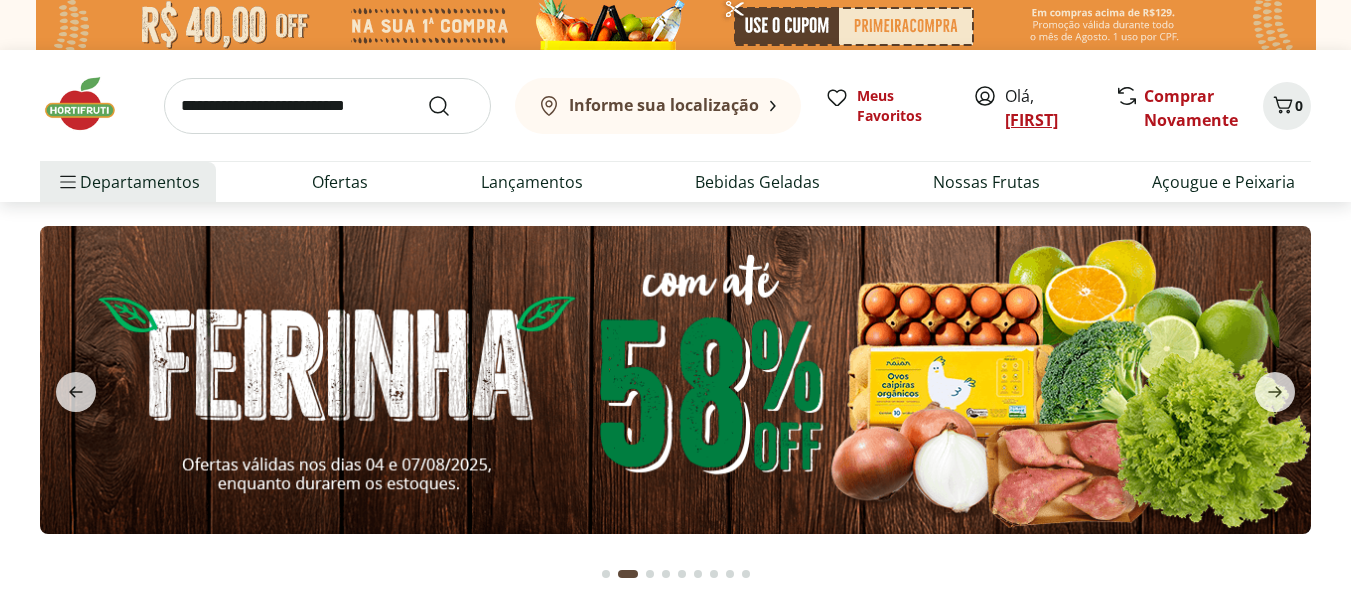 click on "[FIRST]" at bounding box center (1031, 120) 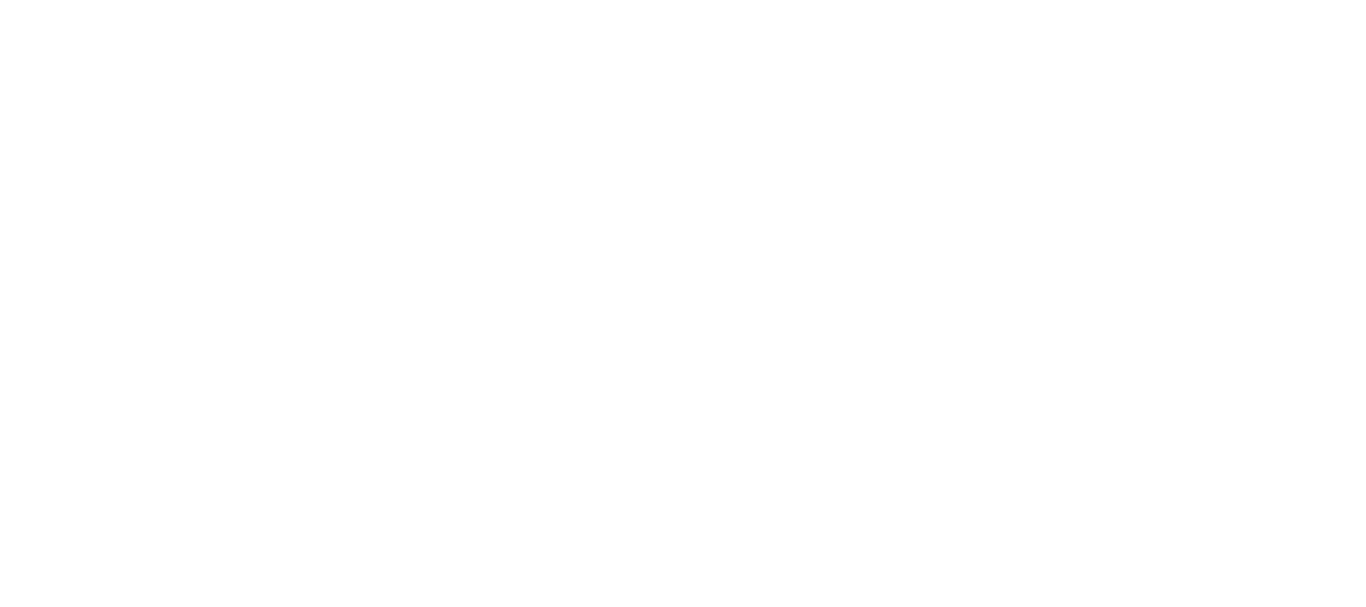 scroll, scrollTop: 0, scrollLeft: 0, axis: both 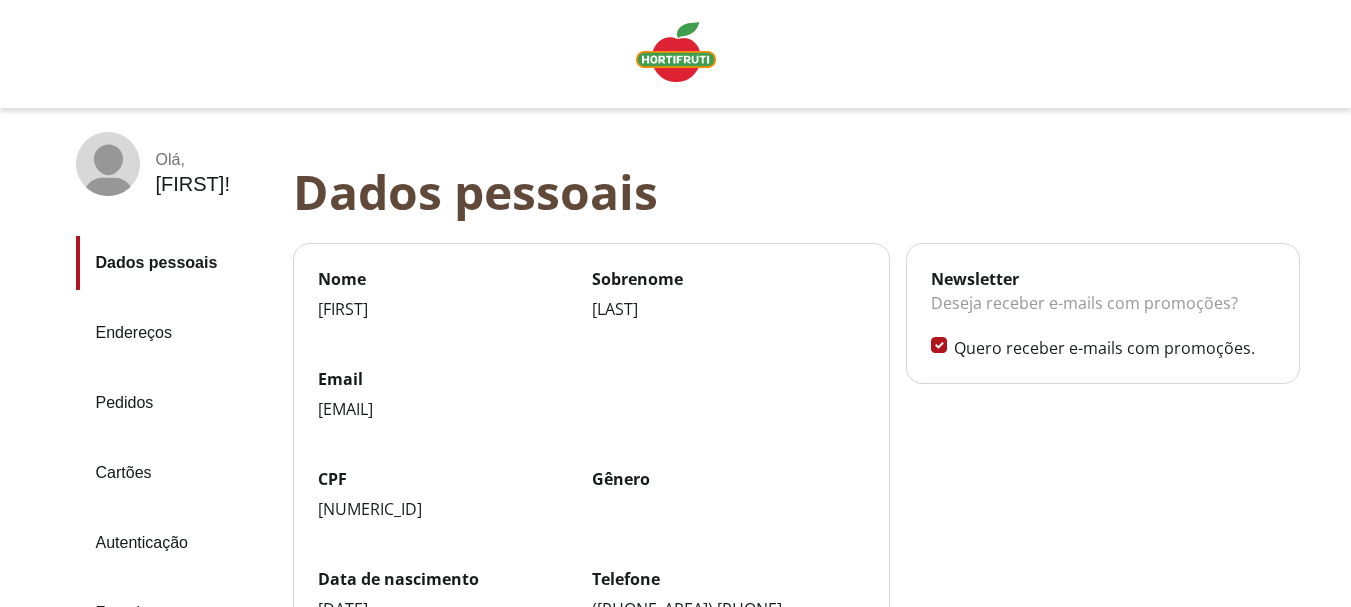 click on "Pedidos" at bounding box center (176, 403) 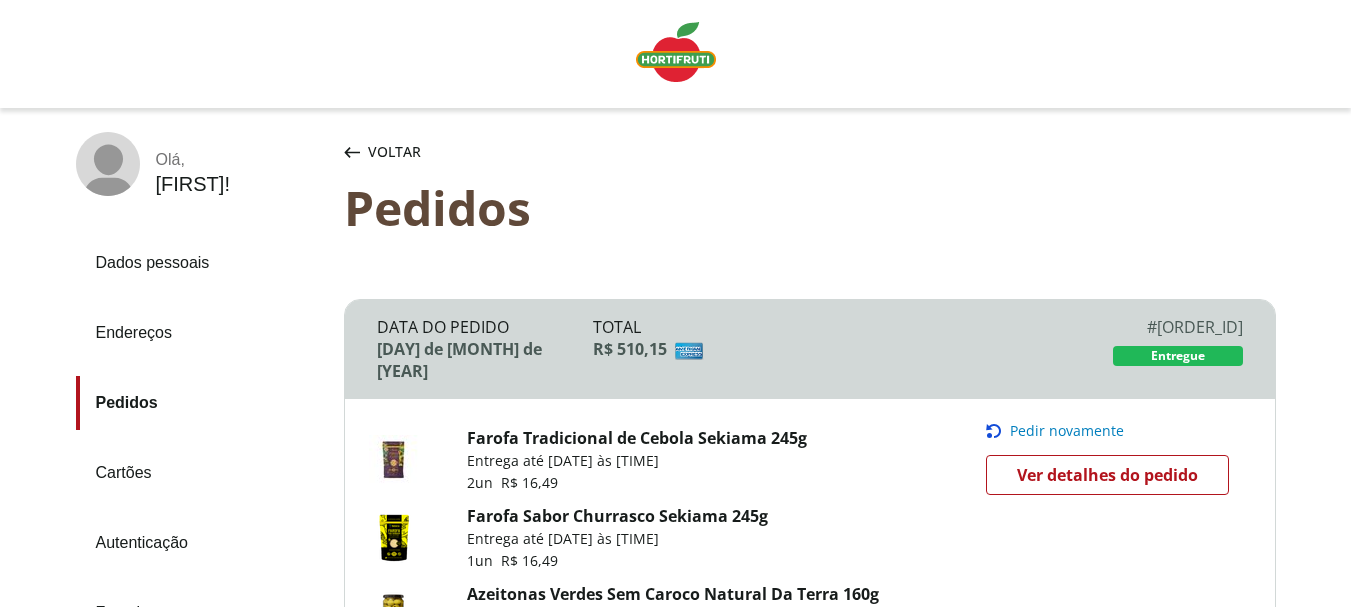 click on "Data do Pedido [DATE] Total [CURRENCY][PRICE] # [ORDER_ID] # [ORDER_ID] Entregue Farofa Tradicional de Cebola Sekiama 245g Entrega até [DATE] às [TIME] 2  un [CURRENCY][PRICE] Farofa Sabor Churrasco Sekiama 245g Entrega até [DATE] às [TIME] 1  un [CURRENCY][PRICE] Azeitonas Verdes Sem Caroco Natural Da Terra 160g Entrega até [DATE] às [TIME] 1  un [CURRENCY][PRICE] Água Mineral Minalba Com Gás Garrafa 1,5L Entrega até [DATE] às [TIME] 6  un [CURRENCY][PRICE] Suco de Uva Integral Natural da Terra 1,5L Entrega até [DATE] às [TIME] 1  un [CURRENCY][PRICE] Ver todos os itens Pedir novamente   Pedir novamente Ver detalhes do pedido Data do Pedido [DATE] Total [CURRENCY][PRICE] # [ORDER_ID] # [ORDER_ID] Entregue Arroz Integral Parboilizado Camil 1Kg Entrega até [DATE] às [TIME] 2  un [CURRENCY][PRICE] Farofa Tradicional de Cebola Sekiama 245g Entrega até [DATE] às [TIME] 2  un [CURRENCY][PRICE] Farofa Sabor Churrasco Sekiama 245g Entrega até [DATE] às [TIME] 1  un [CURRENCY][PRICE] 2  un 1" at bounding box center (810, 1369) 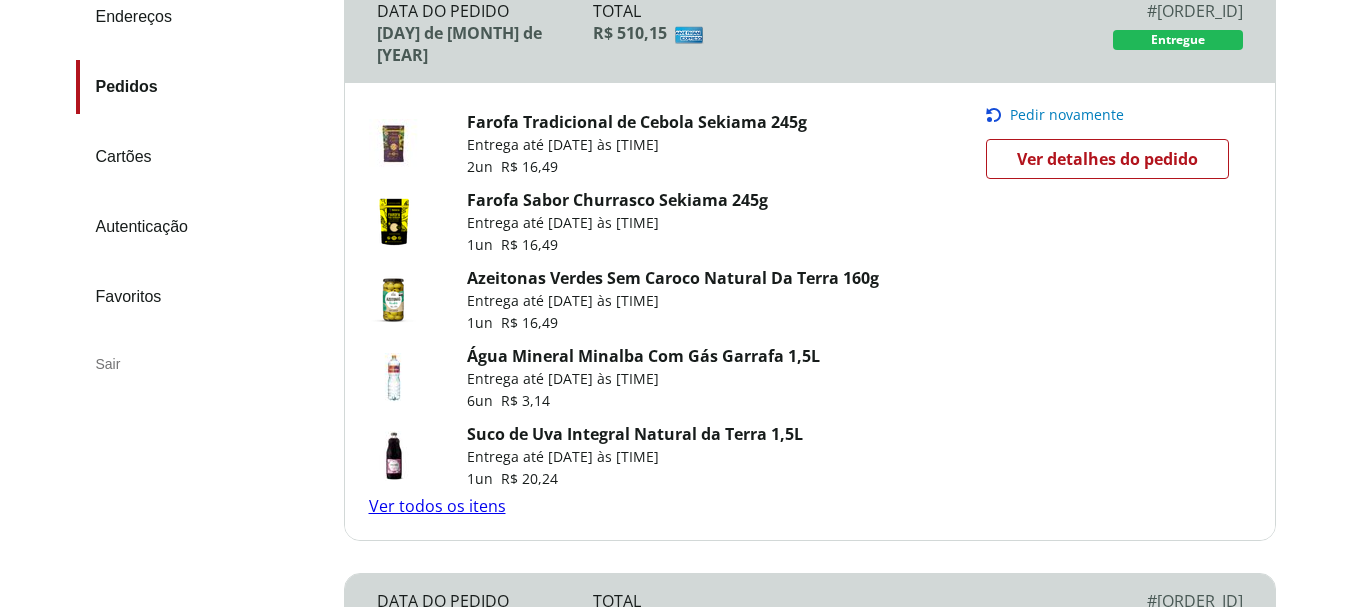 scroll, scrollTop: 320, scrollLeft: 0, axis: vertical 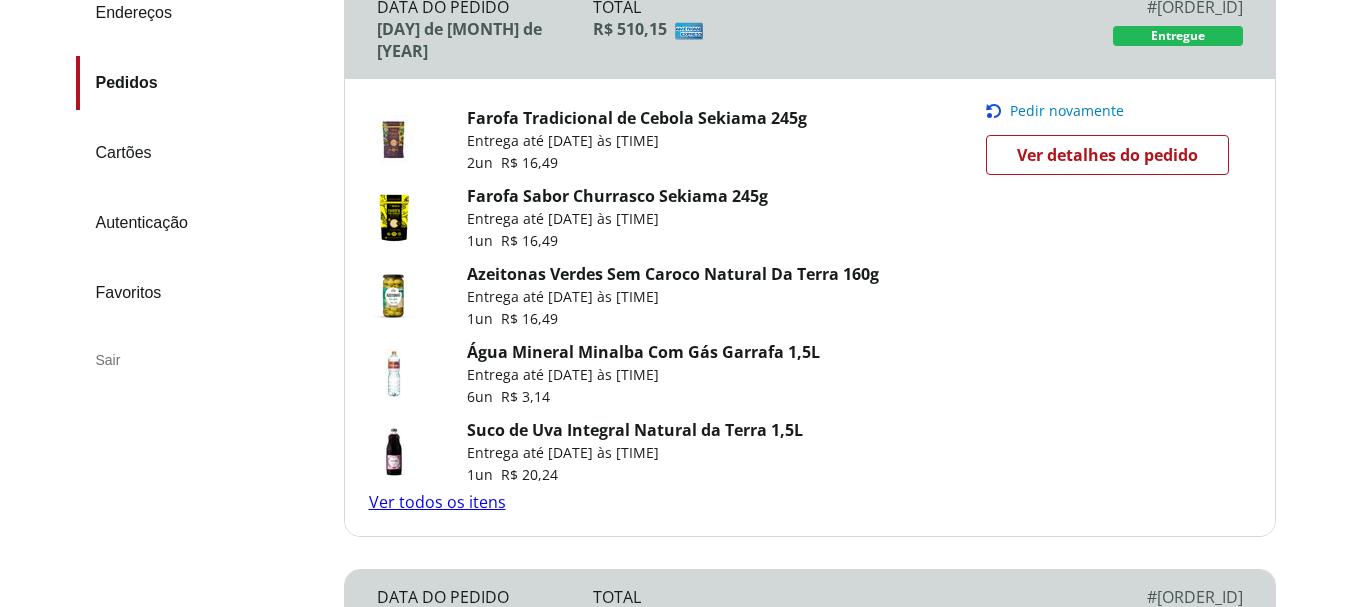click on "Ver todos os itens" at bounding box center [437, 502] 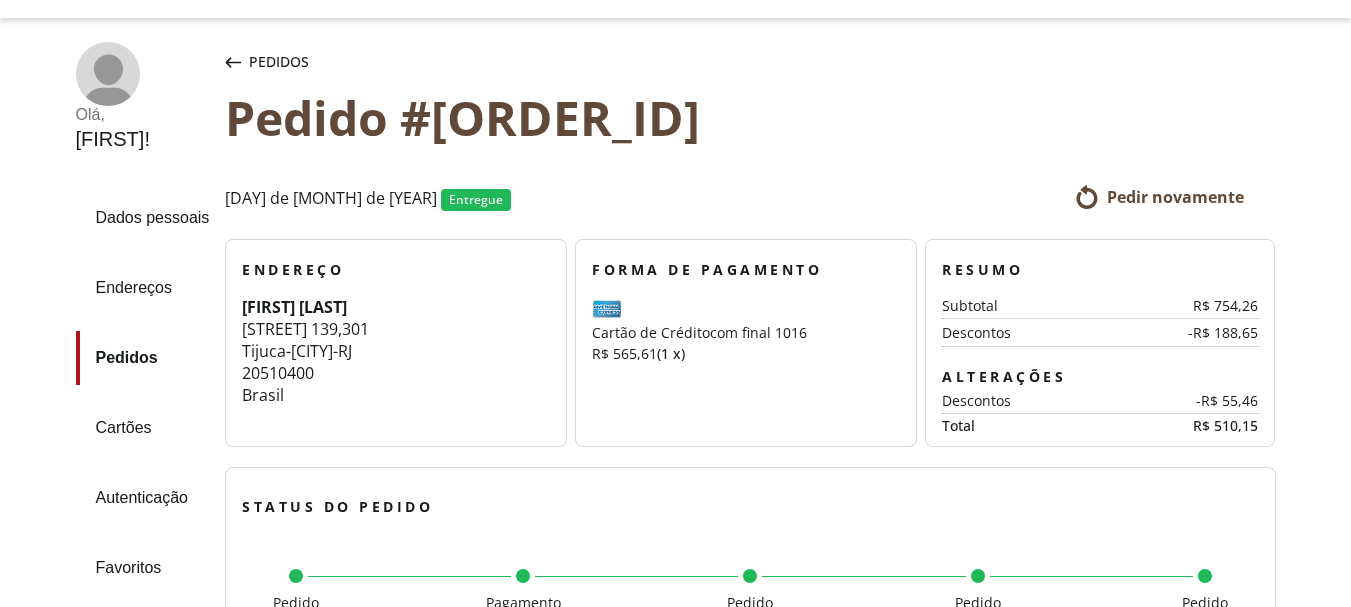 scroll, scrollTop: 120, scrollLeft: 0, axis: vertical 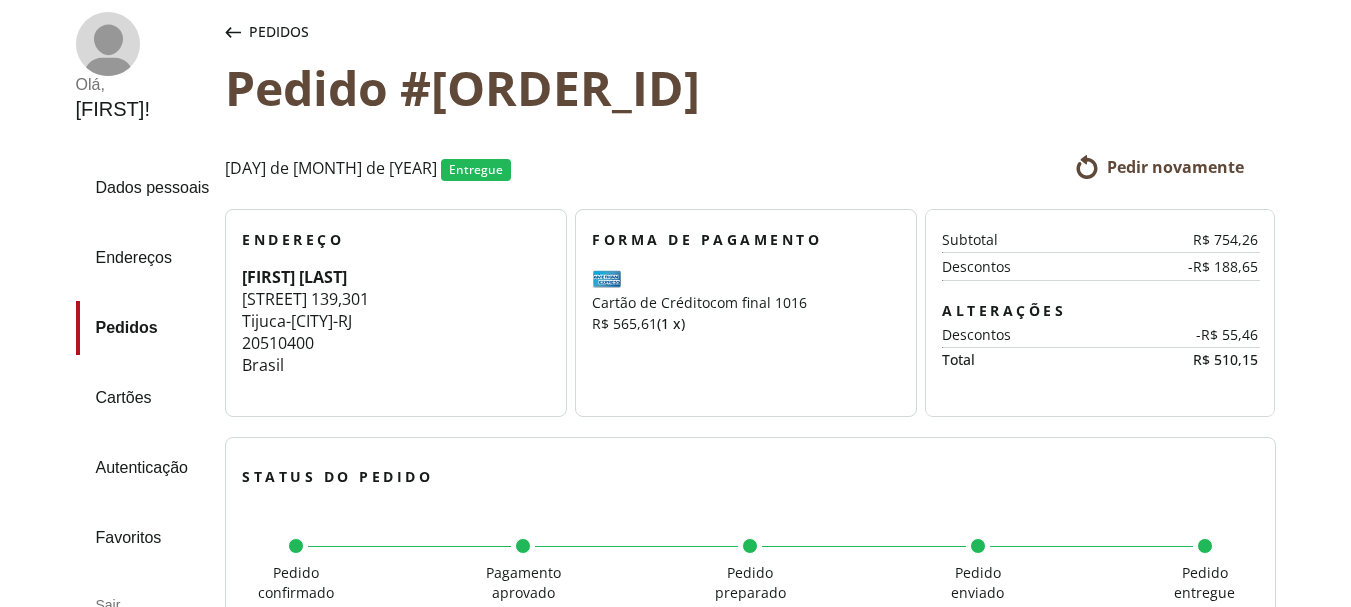 click on "Status do pedido" at bounding box center (750, 469) 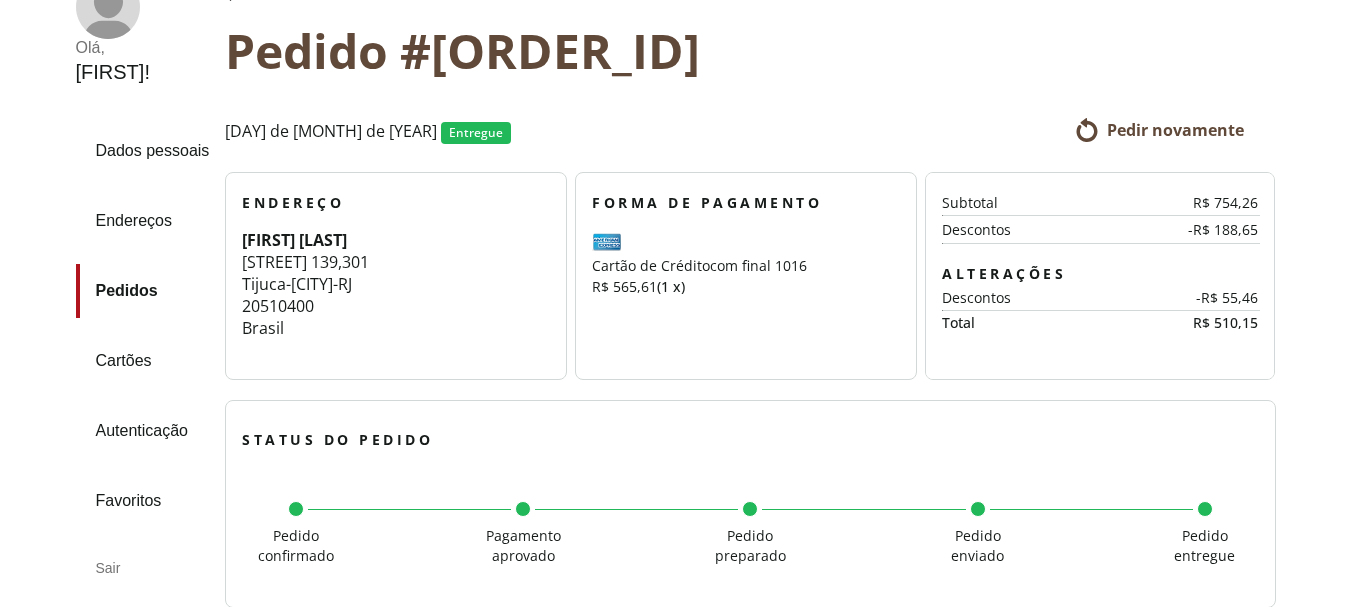 scroll, scrollTop: 117, scrollLeft: 0, axis: vertical 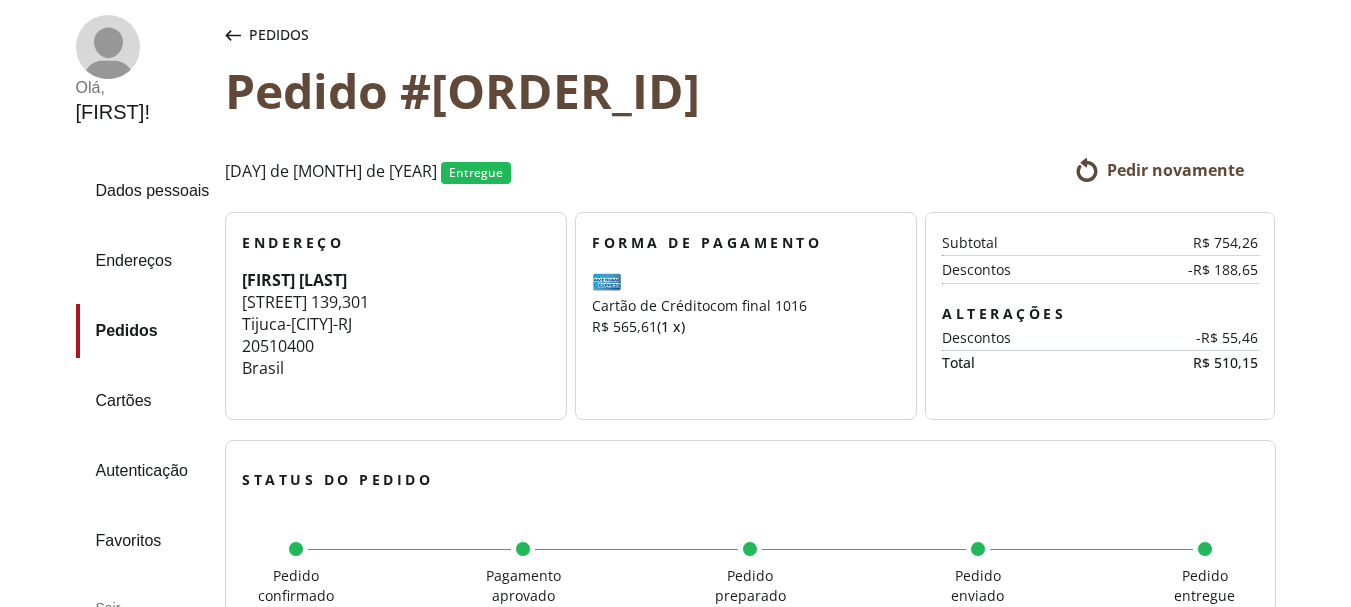 click on "Cartões" at bounding box center [143, 401] 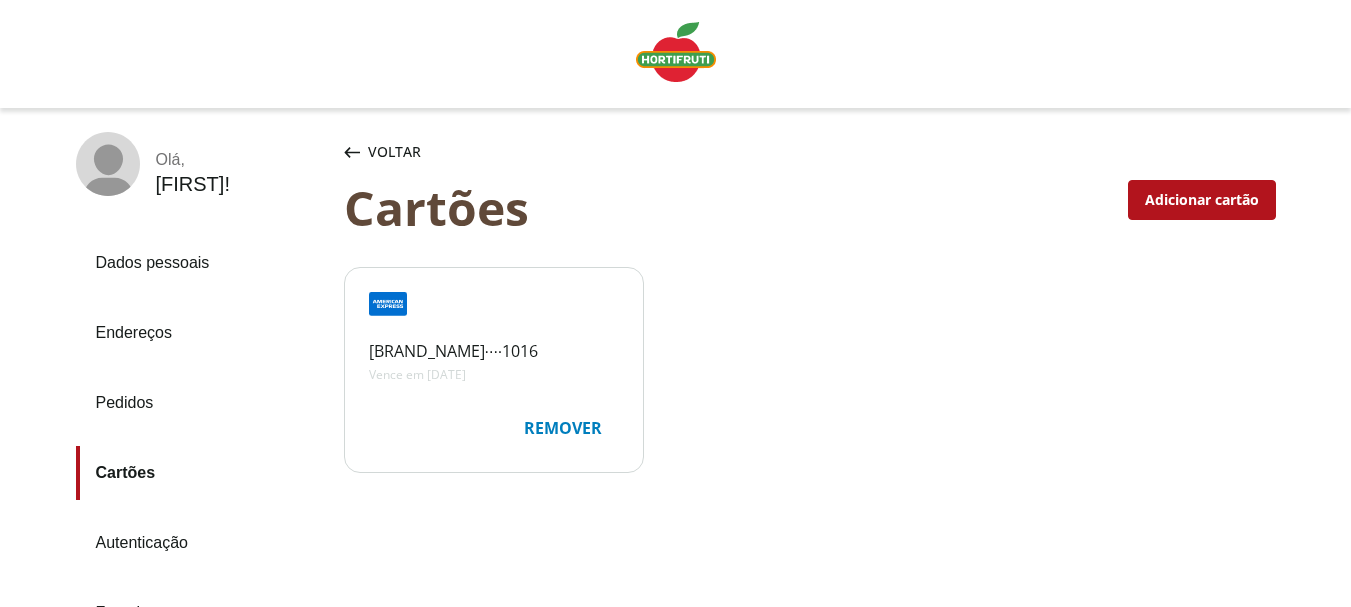 click on "Voltar" at bounding box center [394, 152] 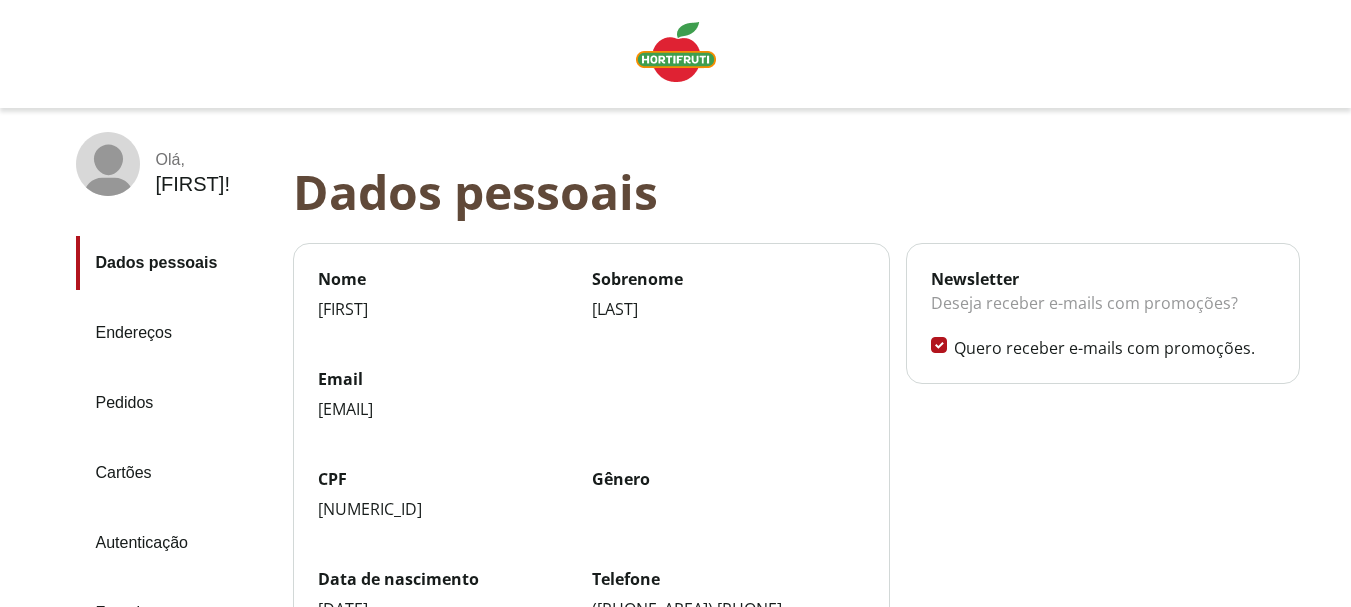 click on "Pedidos" at bounding box center (176, 403) 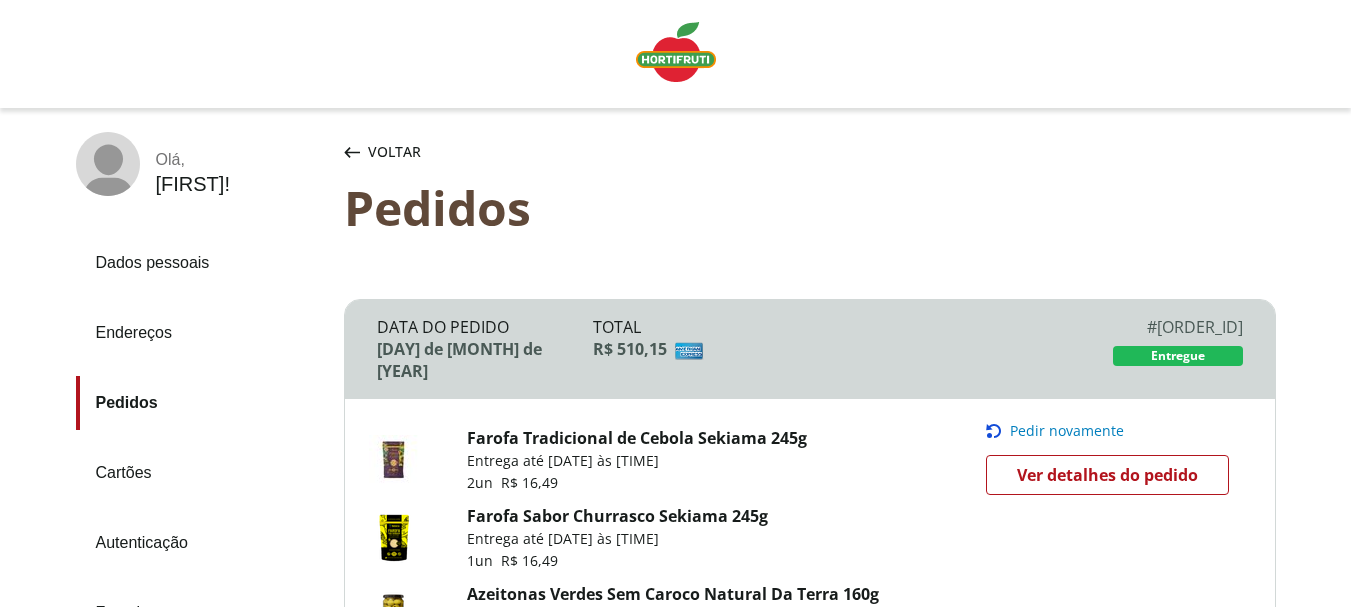 scroll, scrollTop: 320, scrollLeft: 0, axis: vertical 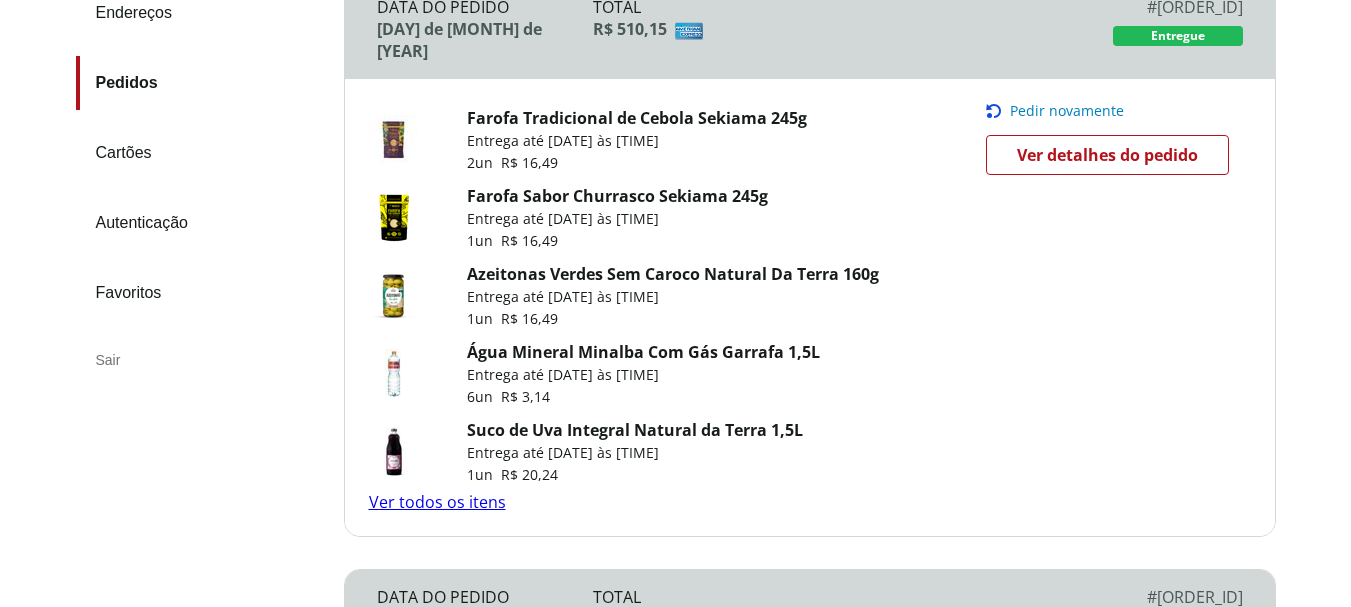 click on "Ver detalhes do pedido" at bounding box center (1107, 155) 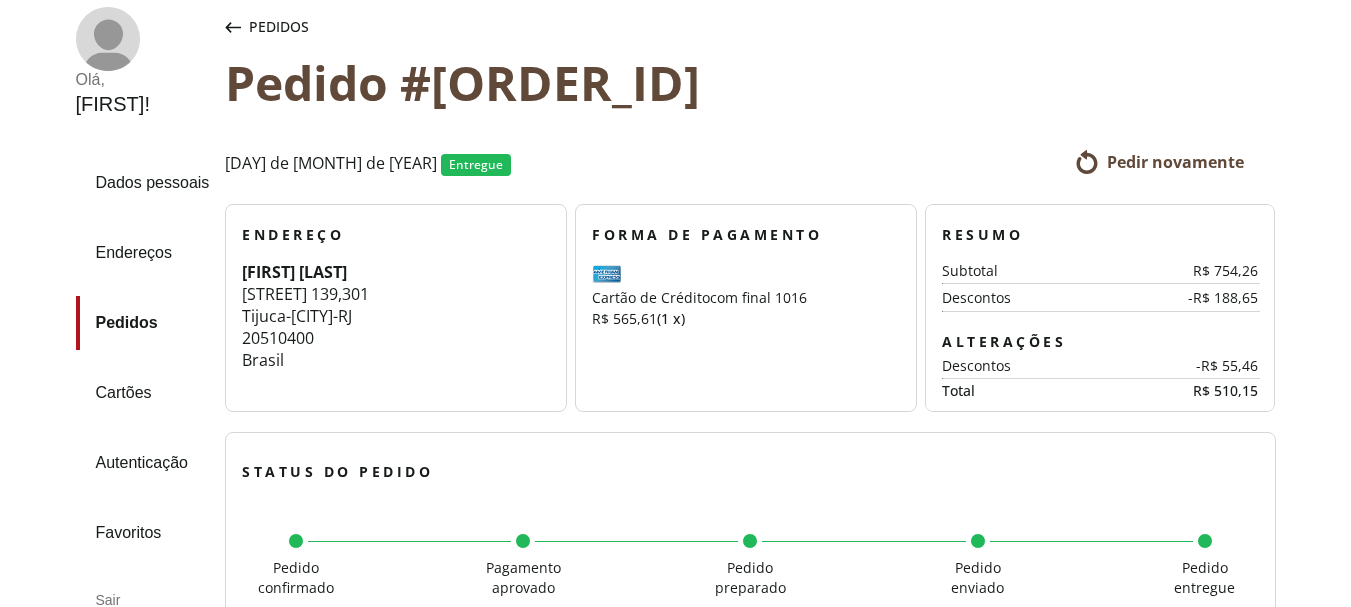 scroll, scrollTop: 240, scrollLeft: 0, axis: vertical 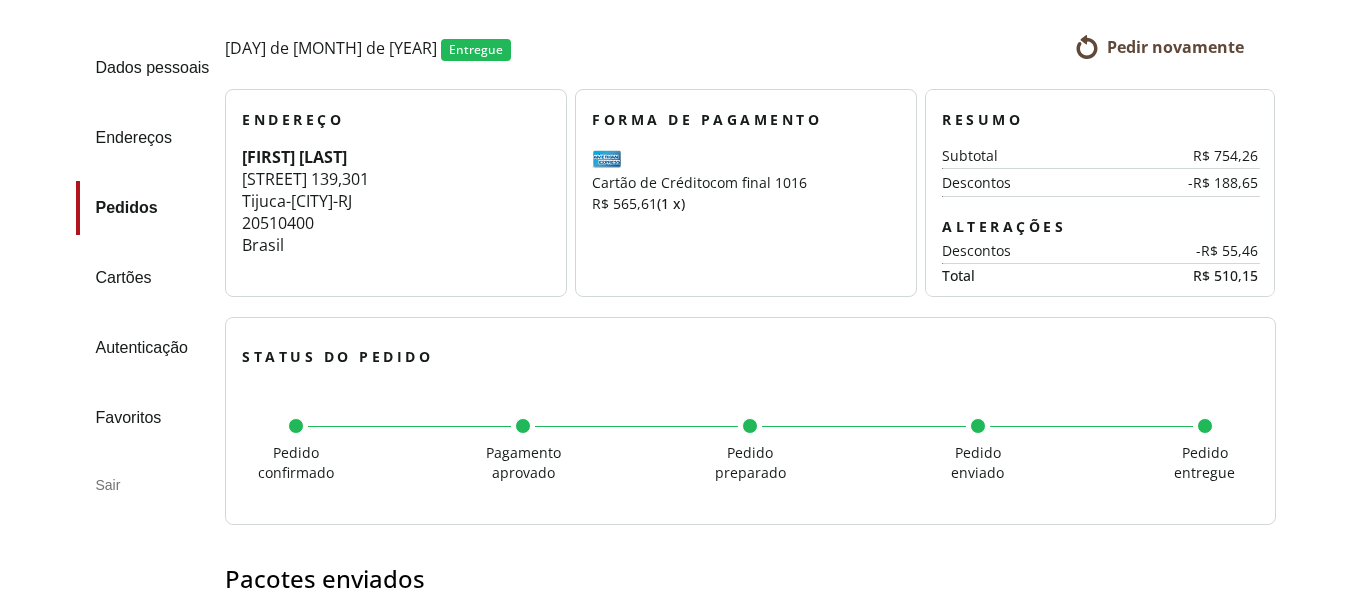 click on "Autenticação" at bounding box center [143, 348] 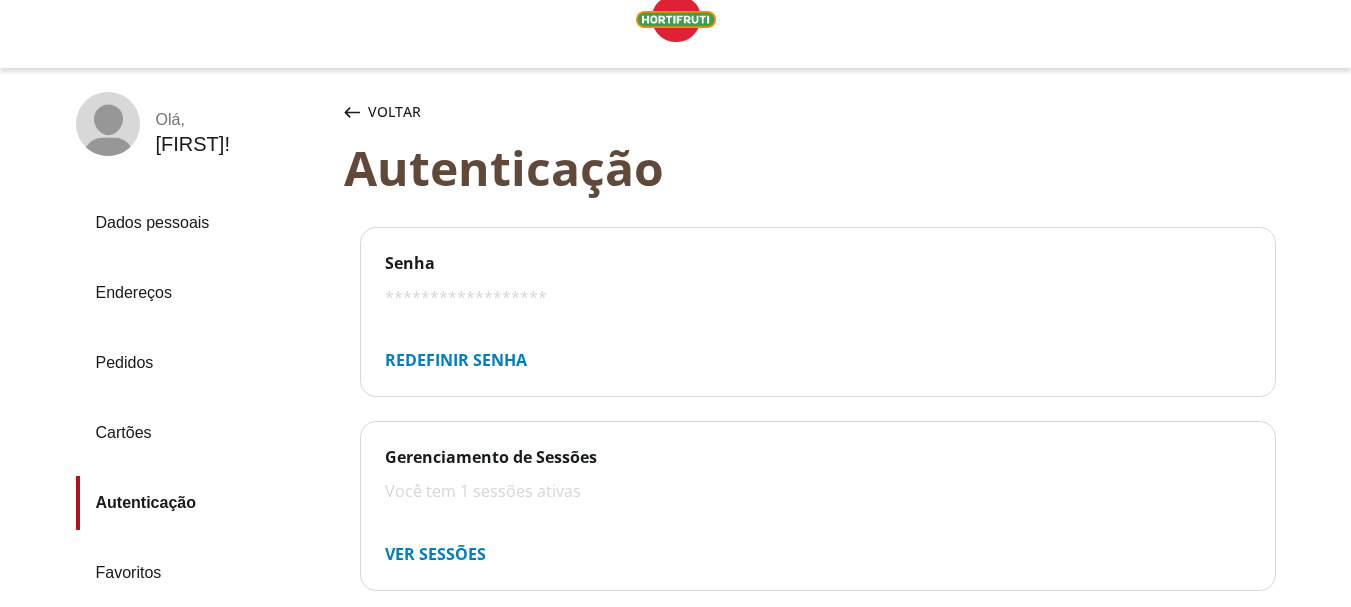 scroll, scrollTop: 241, scrollLeft: 0, axis: vertical 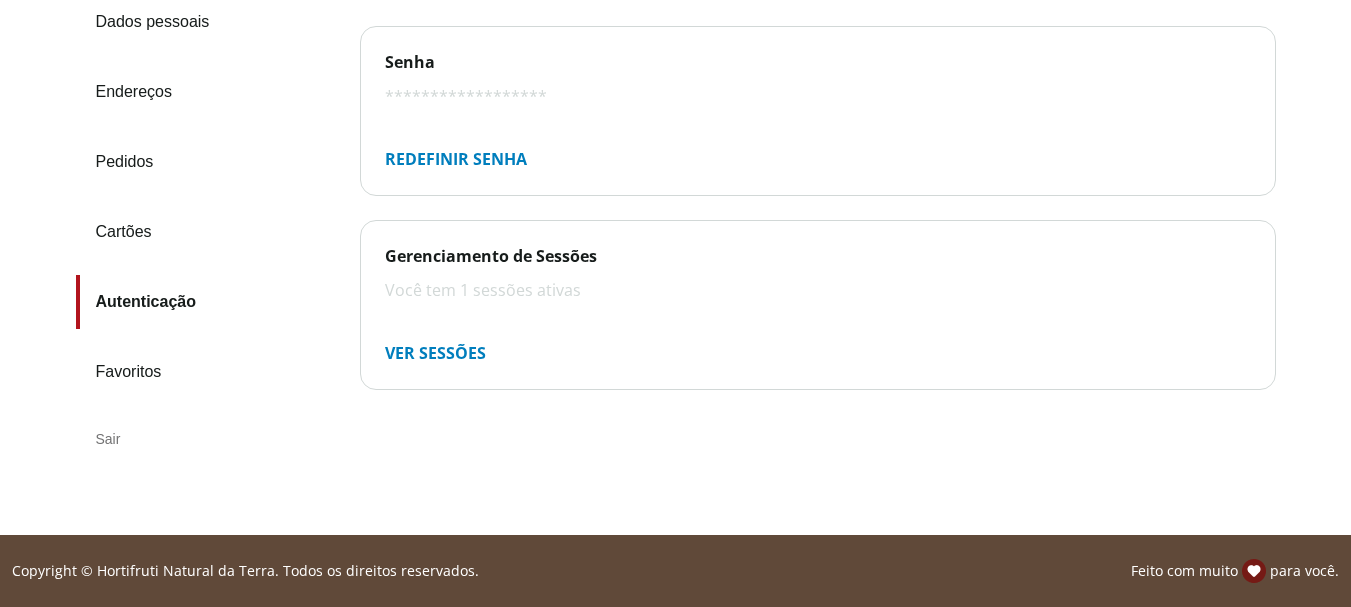 click on "Favoritos" at bounding box center (202, 372) 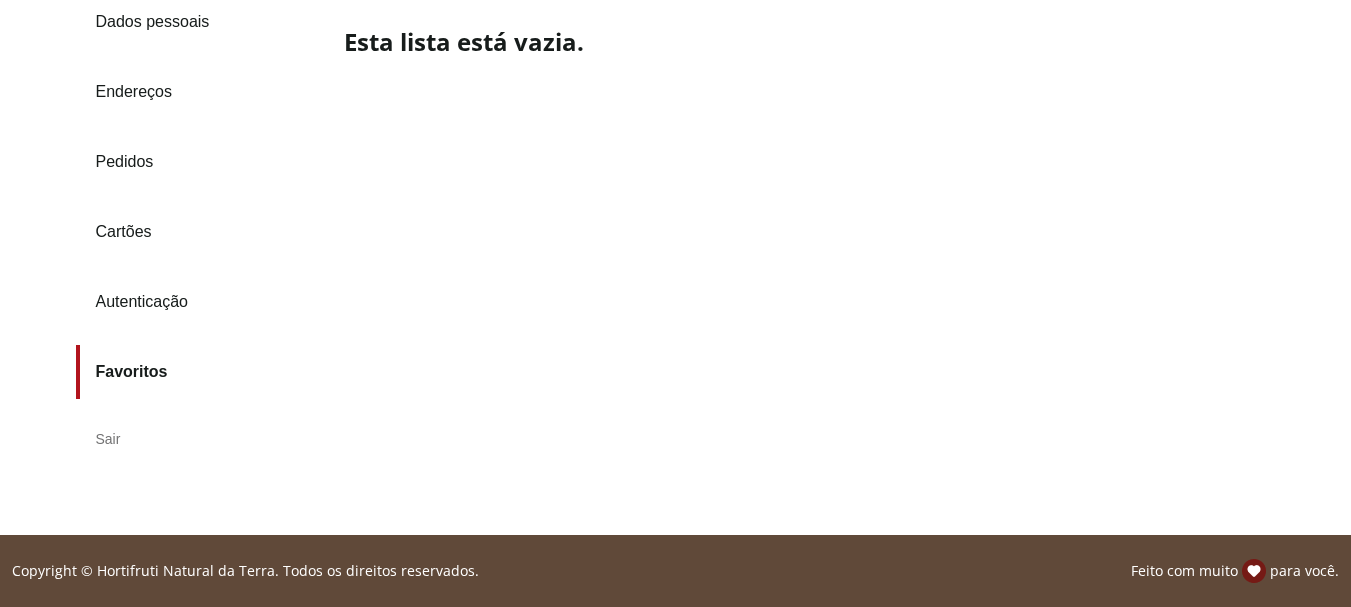 click on "Voltar Favoritos Voltar Favoritos Esta lista está vazia." at bounding box center [830, 181] 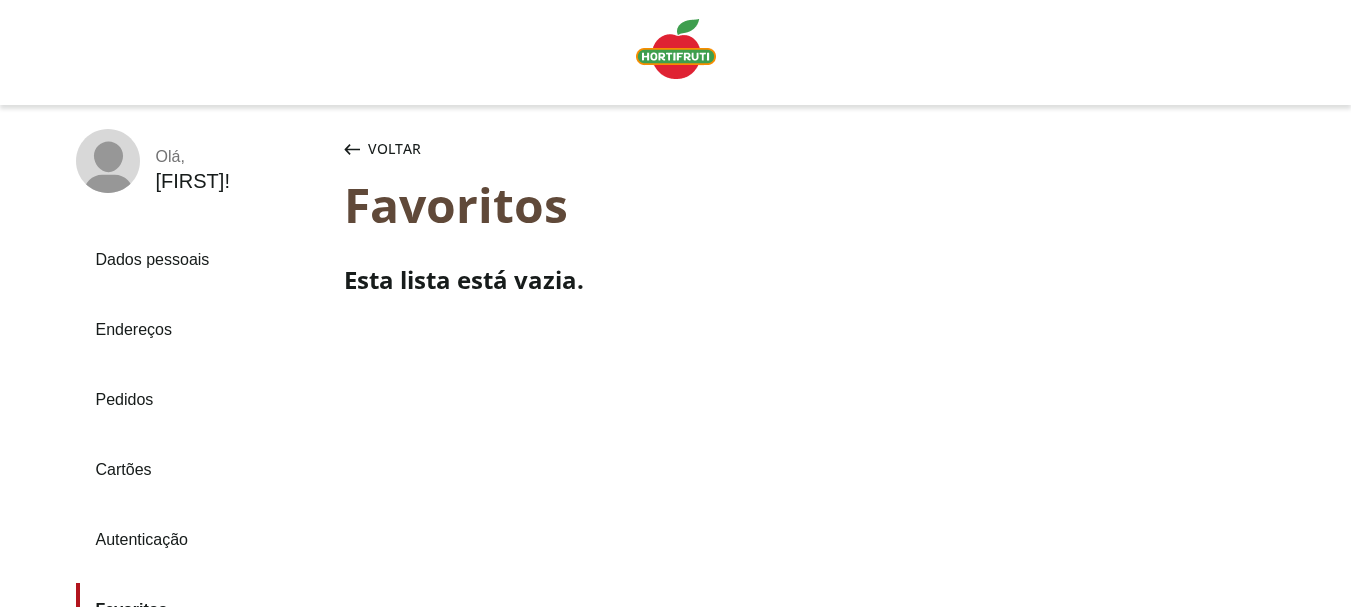 scroll, scrollTop: 0, scrollLeft: 0, axis: both 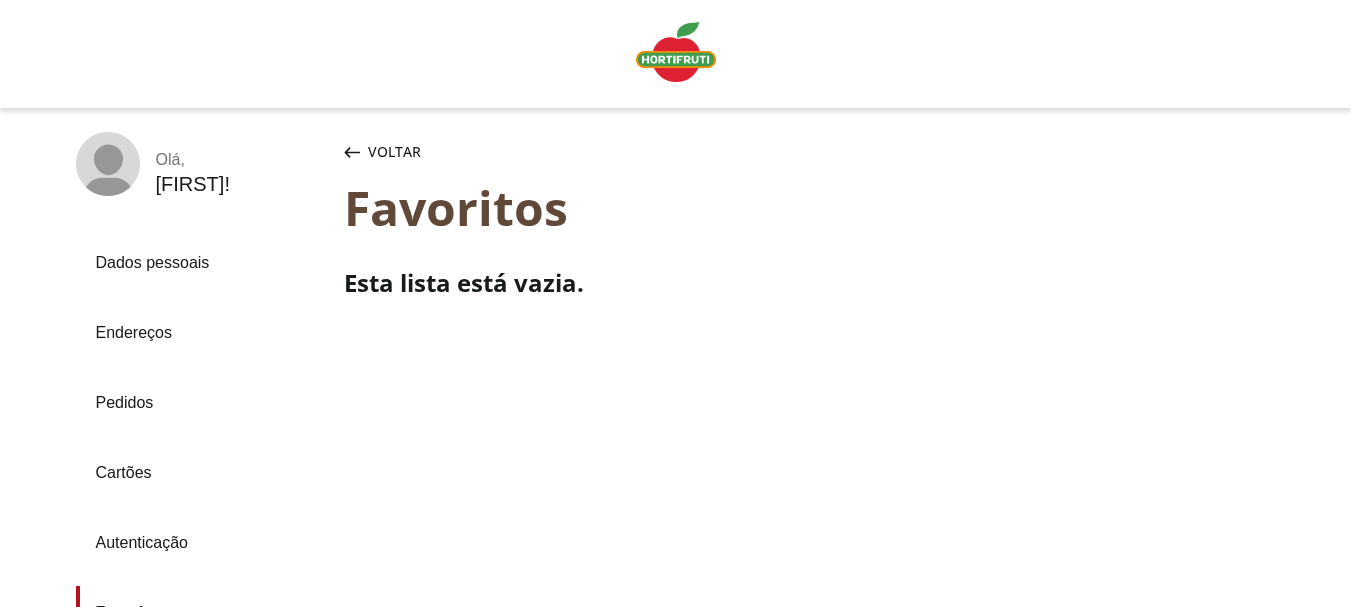 click at bounding box center (676, 52) 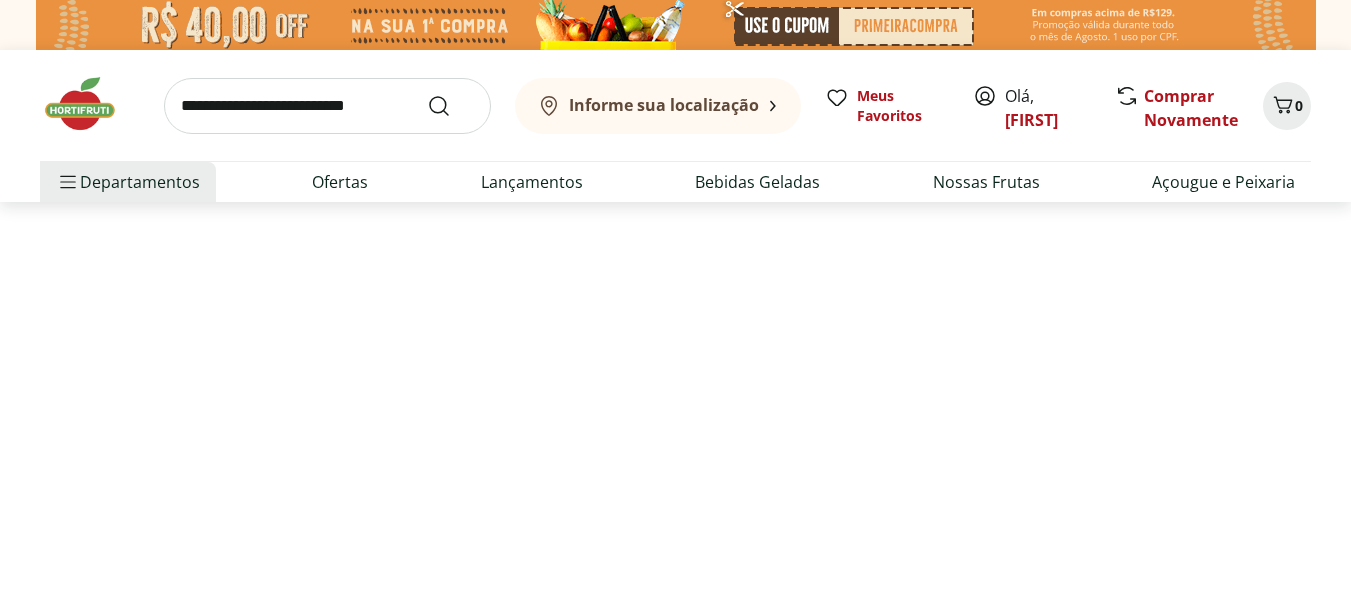 scroll, scrollTop: 0, scrollLeft: 0, axis: both 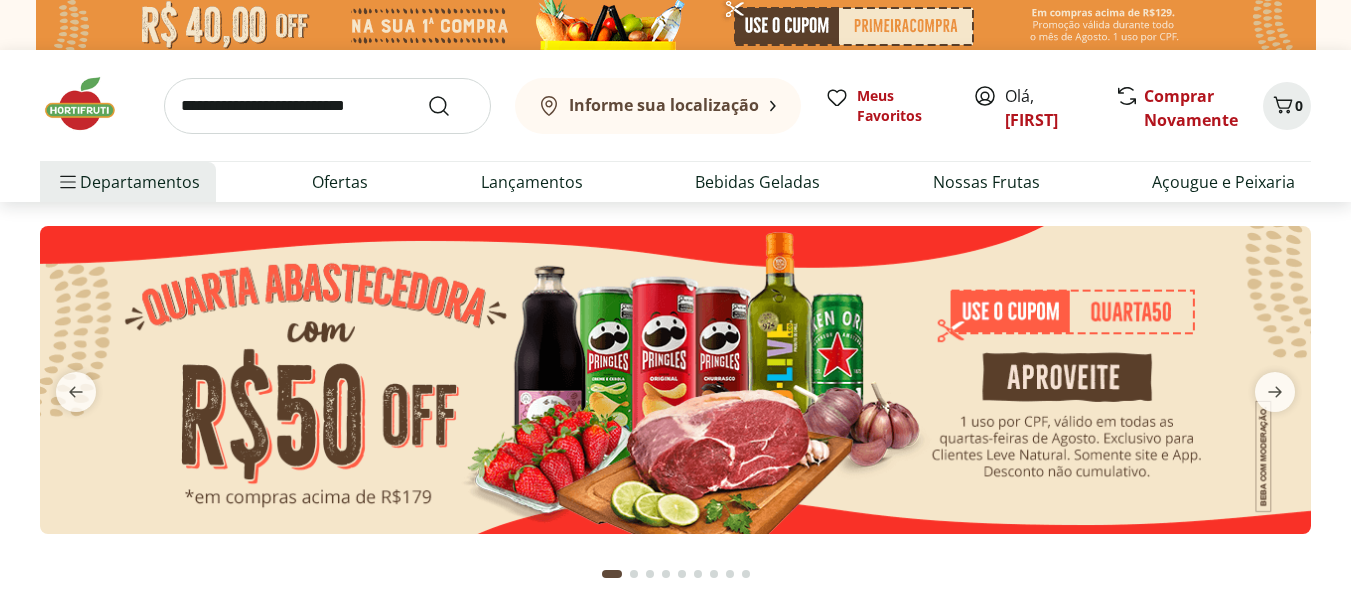click on "Informe sua localização" at bounding box center [664, 105] 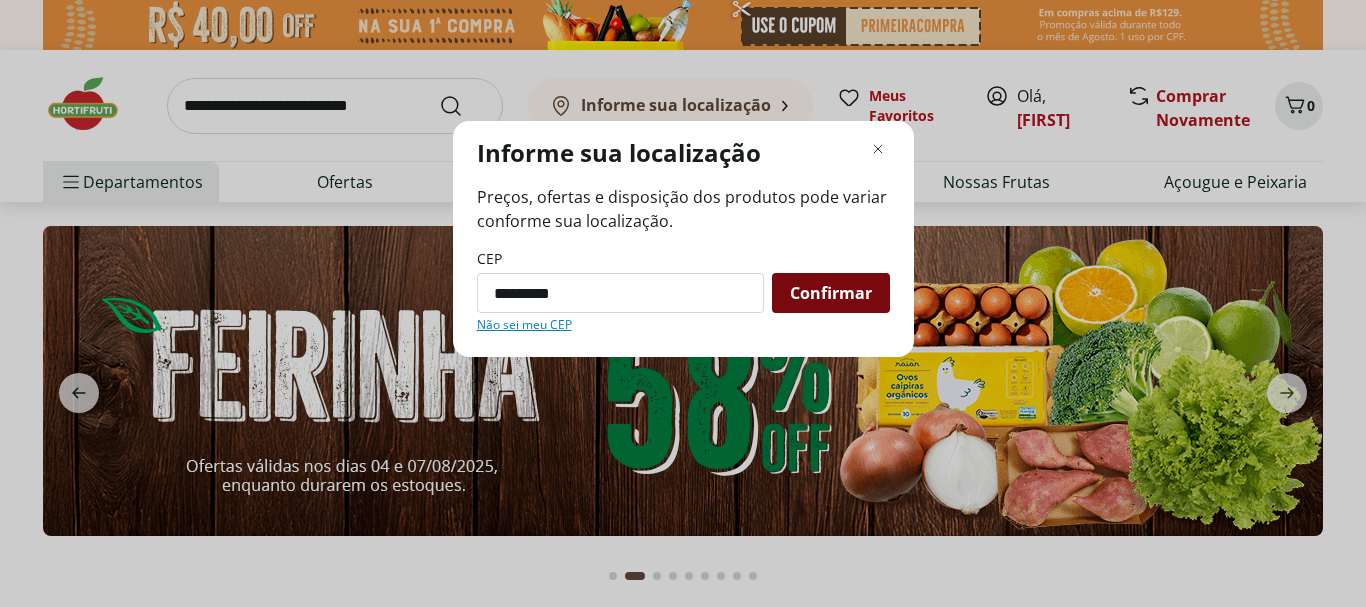 type on "*********" 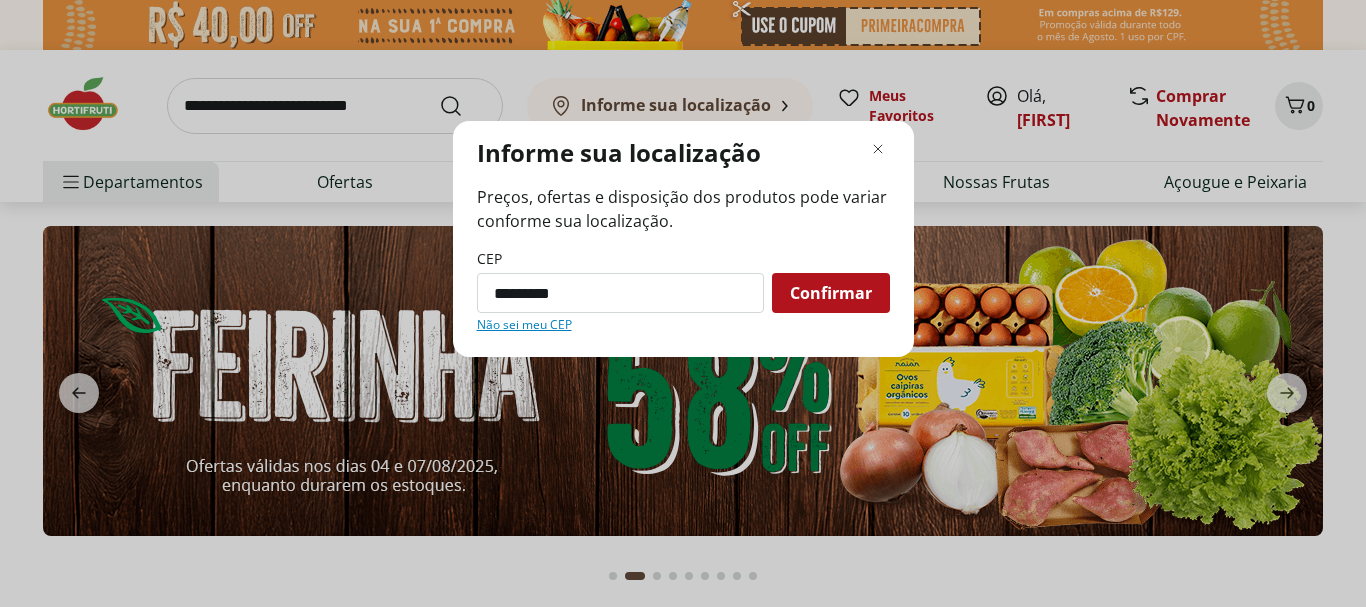 click on "Confirmar" at bounding box center (831, 293) 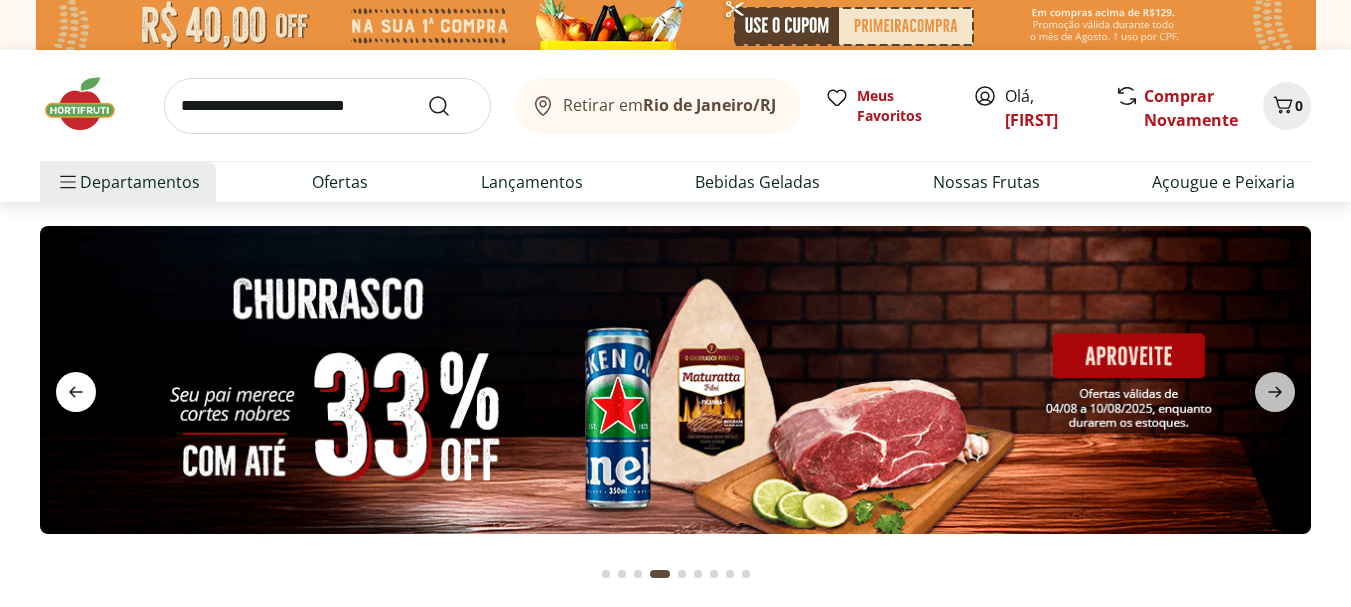 click 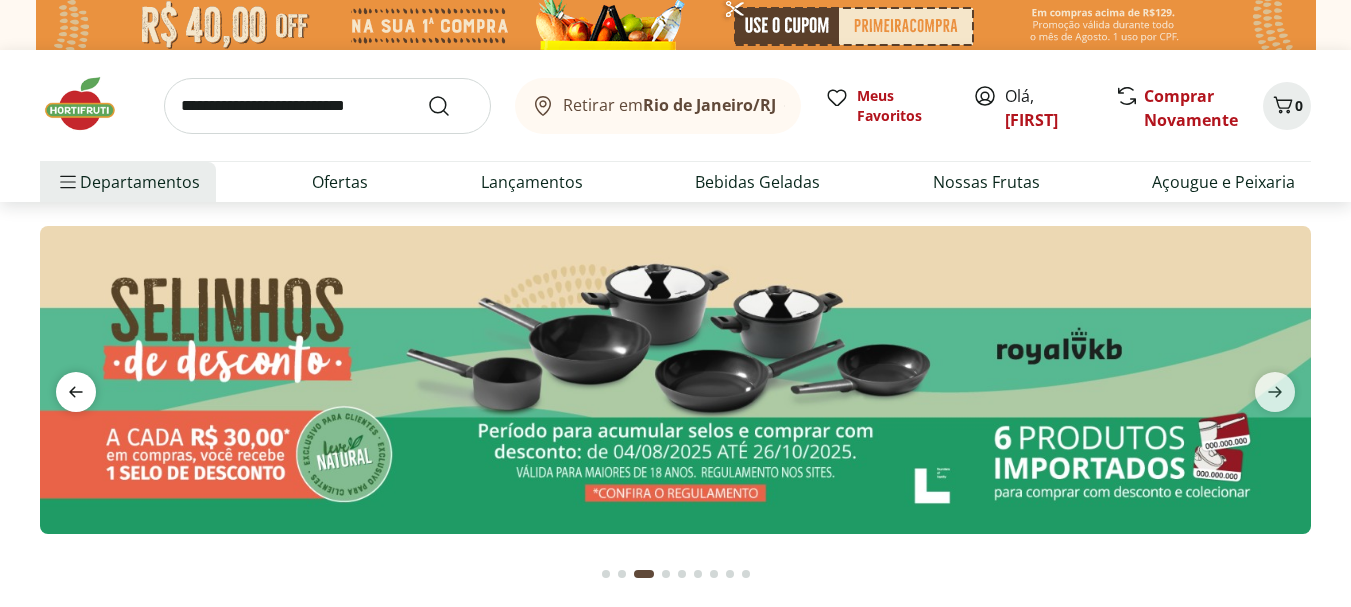 click 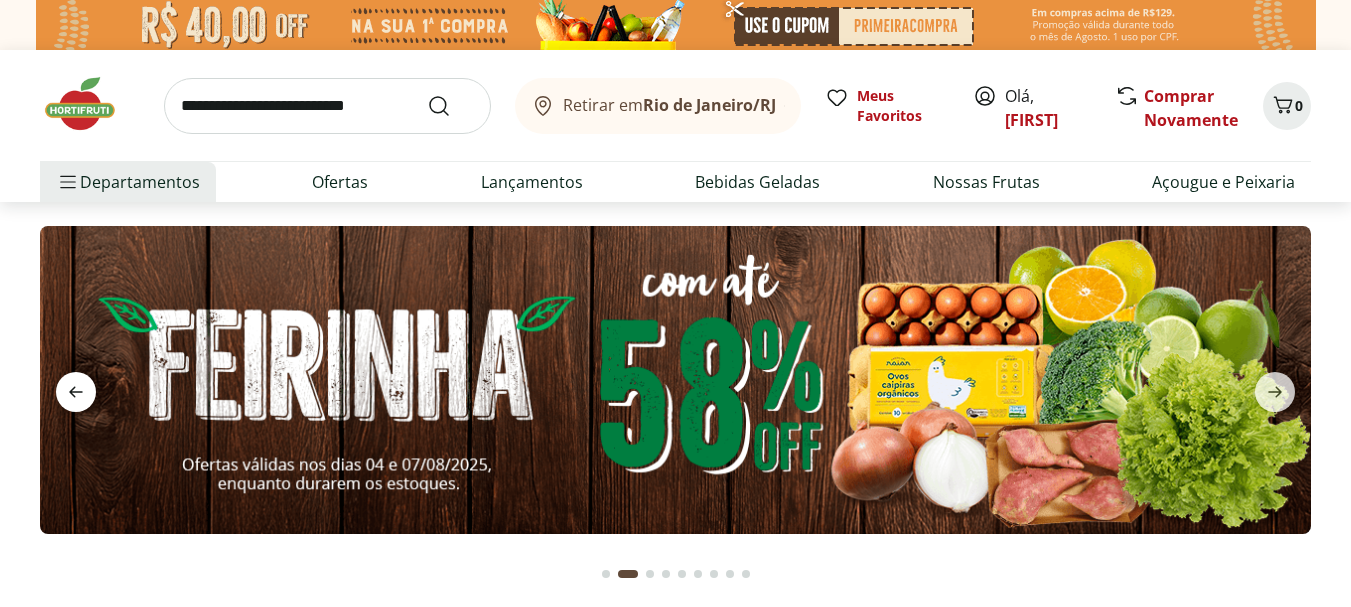 click 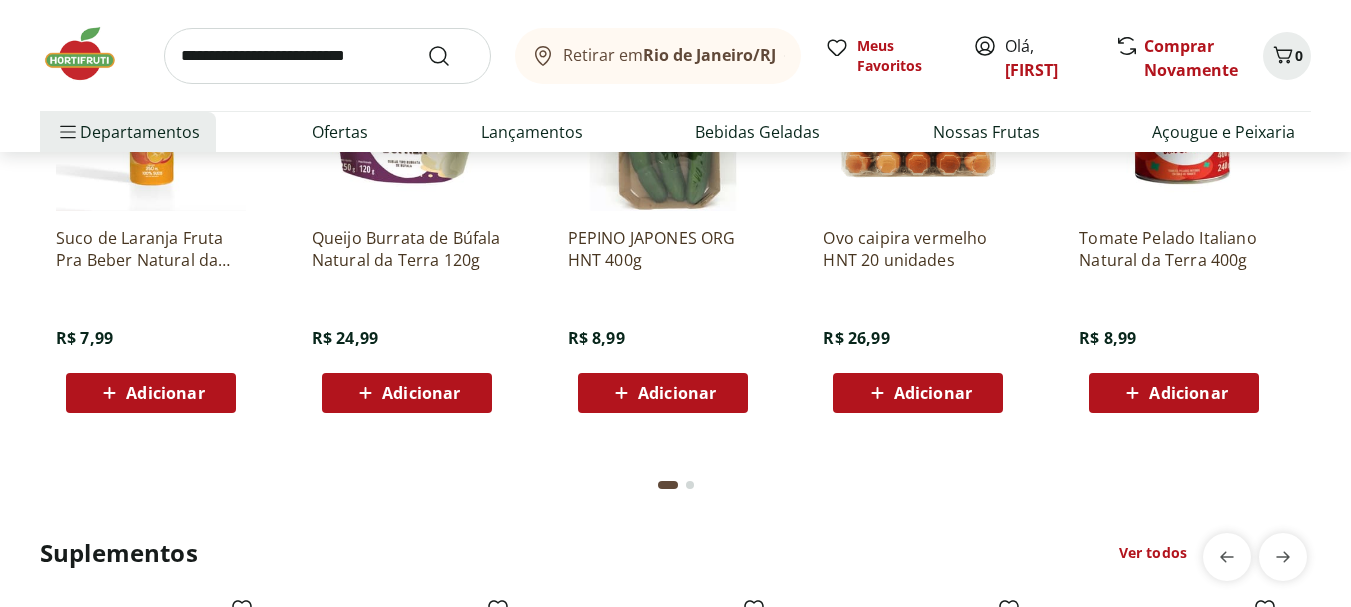 scroll, scrollTop: 3186, scrollLeft: 0, axis: vertical 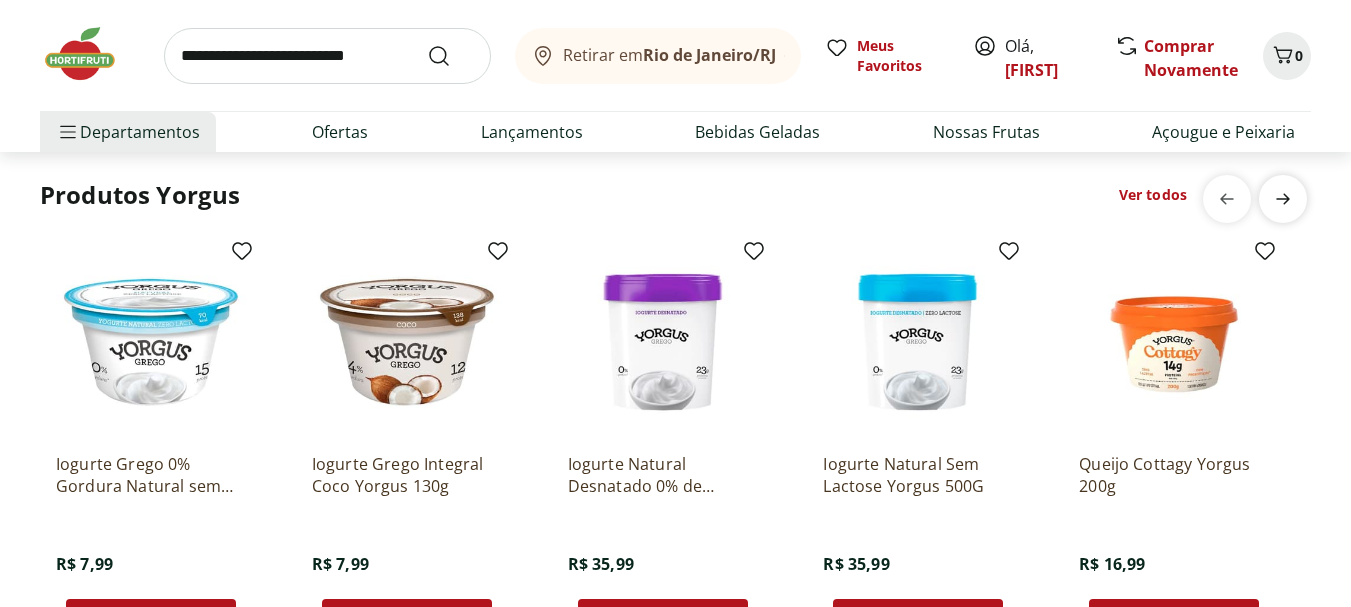 click 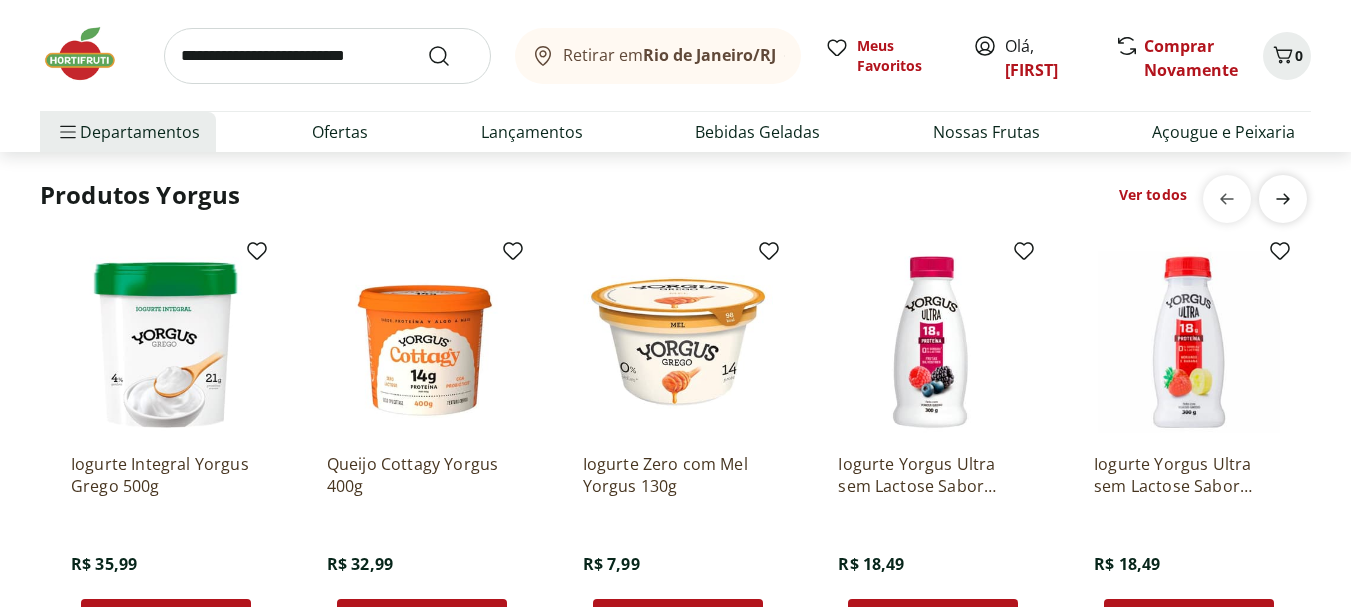 scroll, scrollTop: 0, scrollLeft: 1279, axis: horizontal 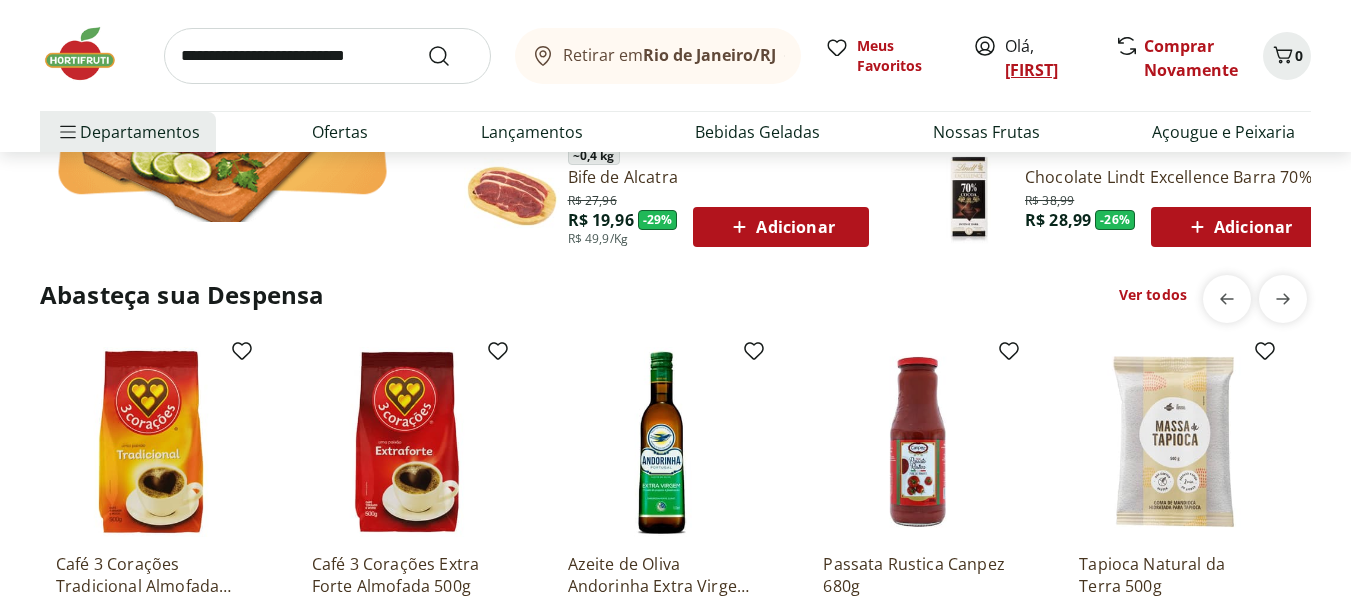click on "[FIRST]" at bounding box center (1031, 70) 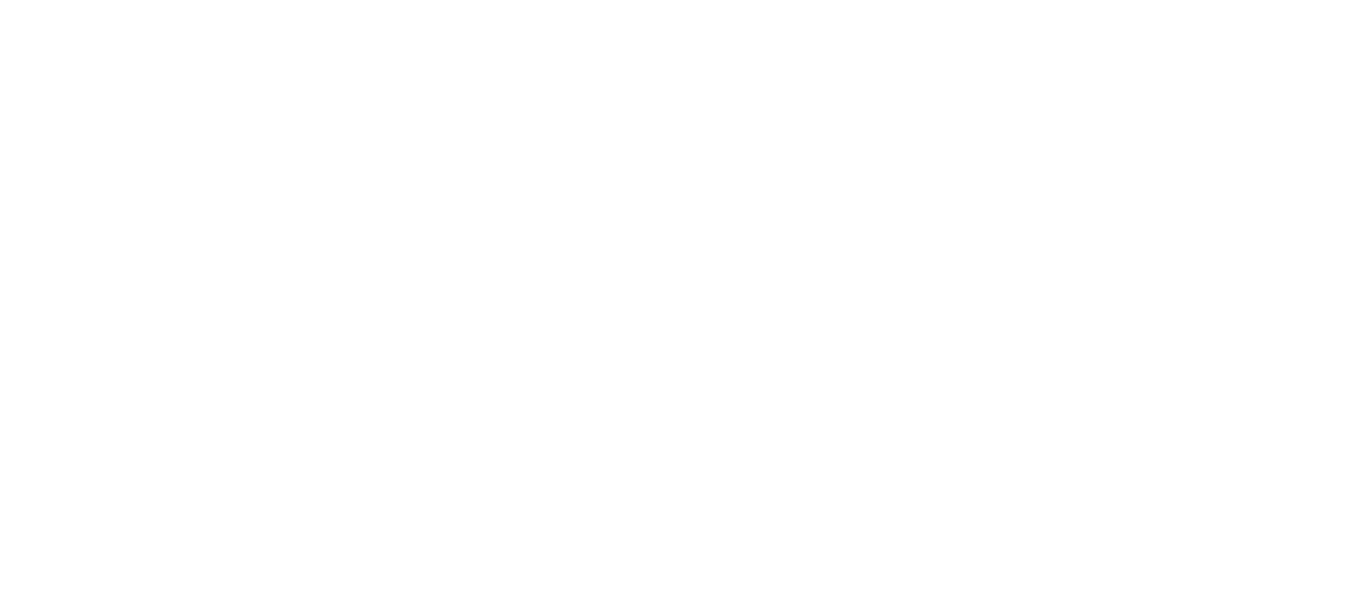 scroll, scrollTop: 0, scrollLeft: 0, axis: both 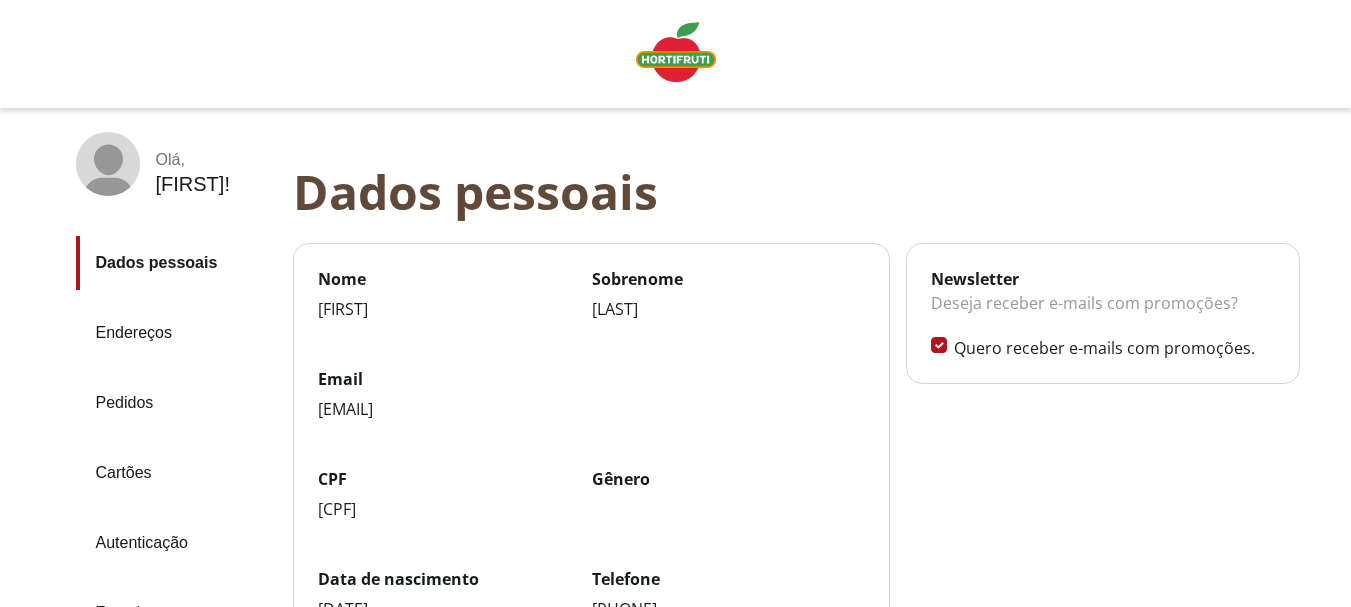 click on "Olá , [FIRST] ! Dados pessoais Endereços Pedidos Cartões Autenticação Favoritos Sair Voltar Dados pessoais Dados pessoais Nome [FIRST] Sobrenome [LAST] Email [EMAIL] CPF [CPF] Gênero Data de nascimento [DATE] Telefone [PHONE] Editar Newsletter Deseja receber e-mails com promoções? Quero receber e-mails com promoções." at bounding box center (676, 484) 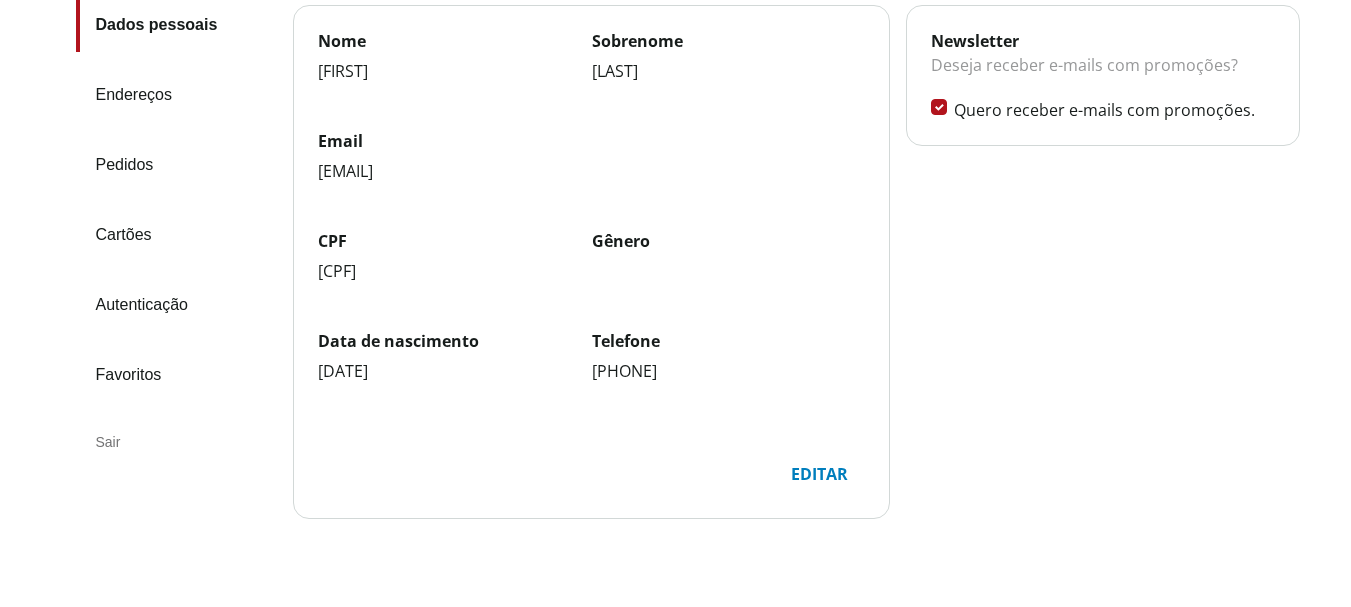 scroll, scrollTop: 240, scrollLeft: 0, axis: vertical 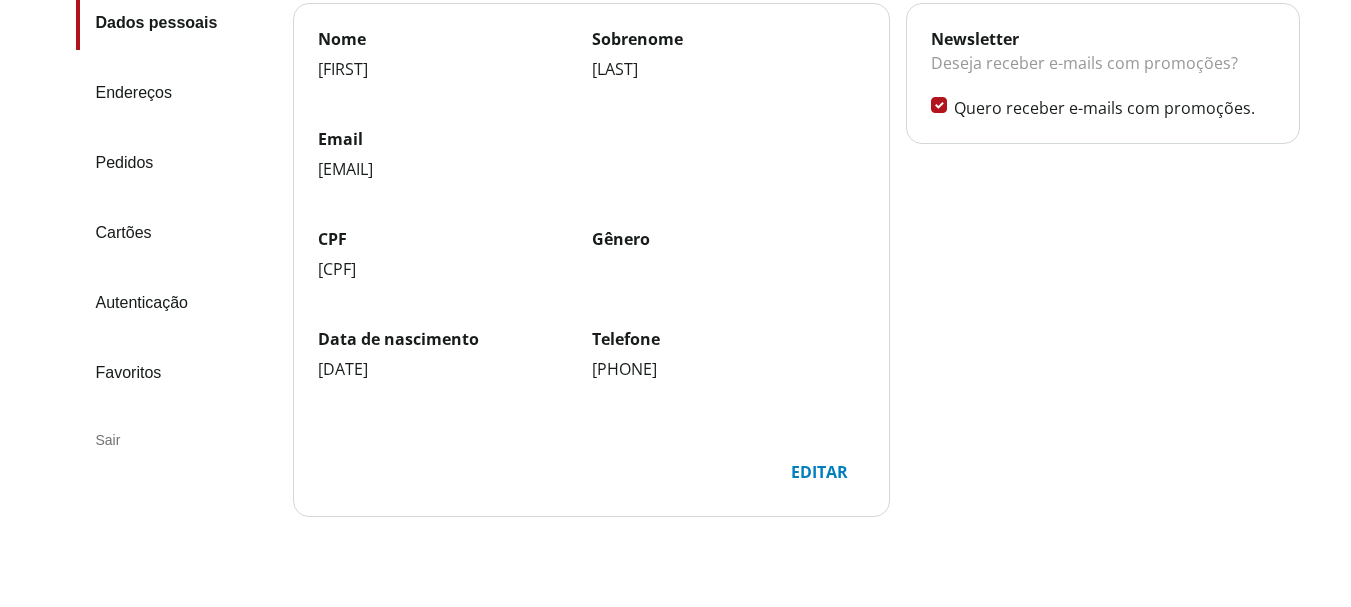 click on "Sair" at bounding box center (176, 440) 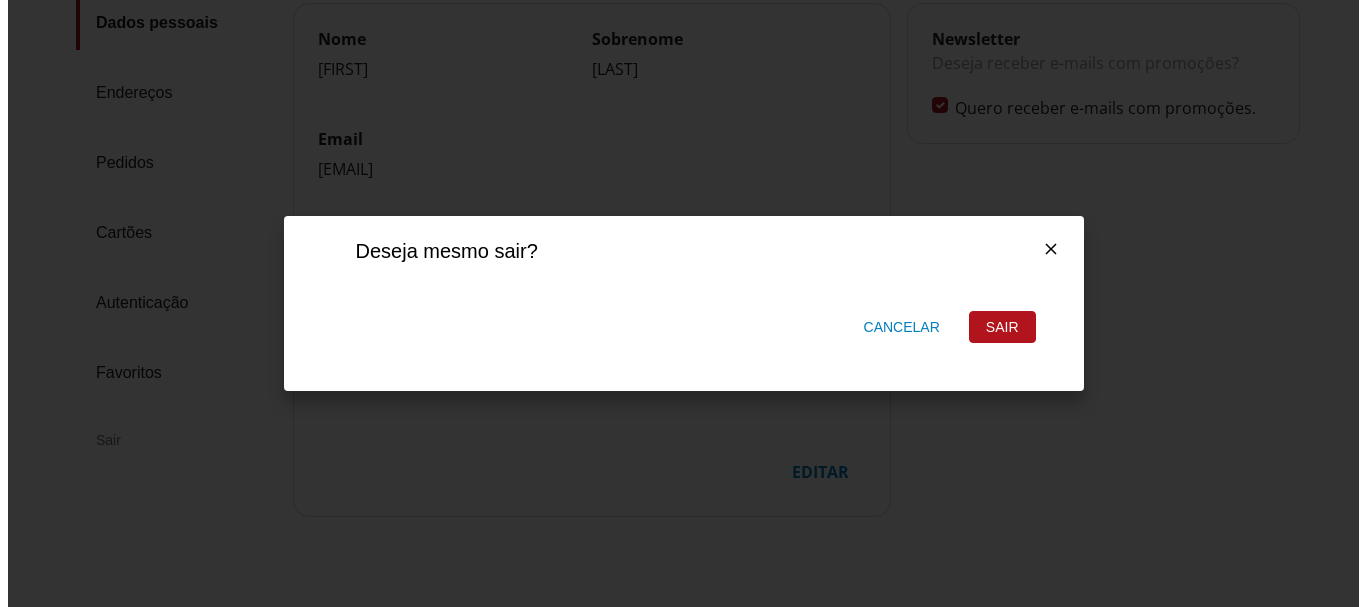 scroll, scrollTop: 0, scrollLeft: 0, axis: both 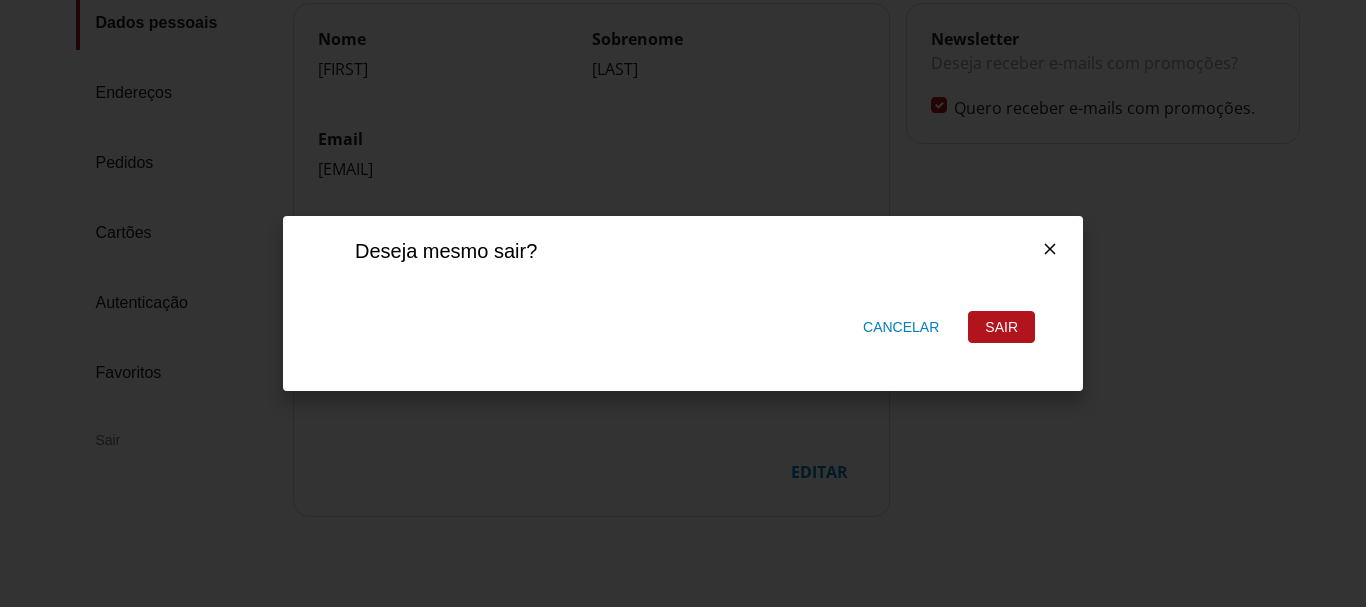 click on "Sair" at bounding box center [1001, 327] 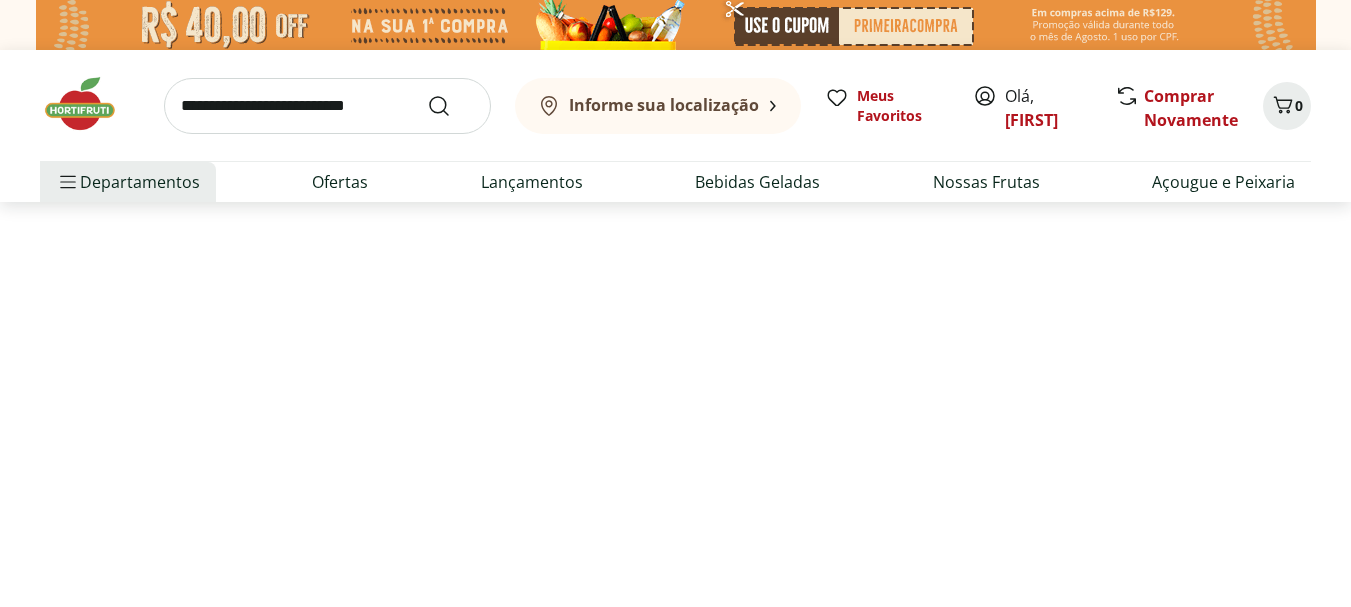 scroll, scrollTop: 0, scrollLeft: 0, axis: both 